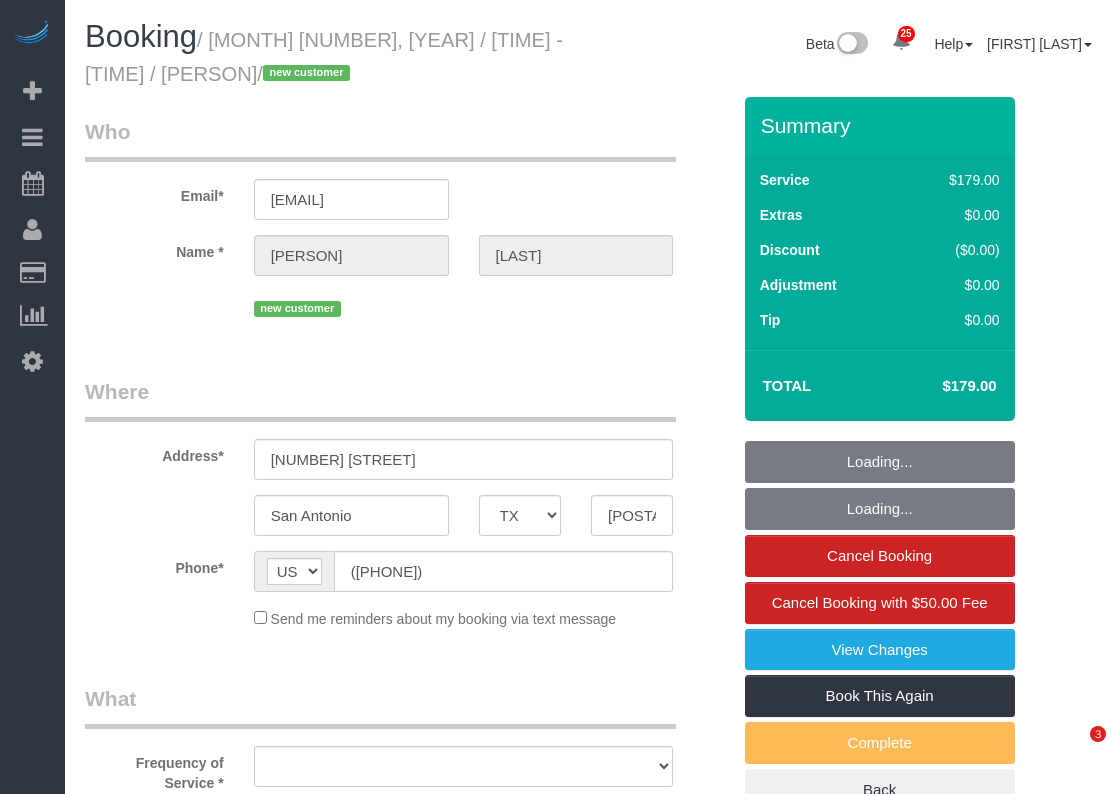 select on "TX" 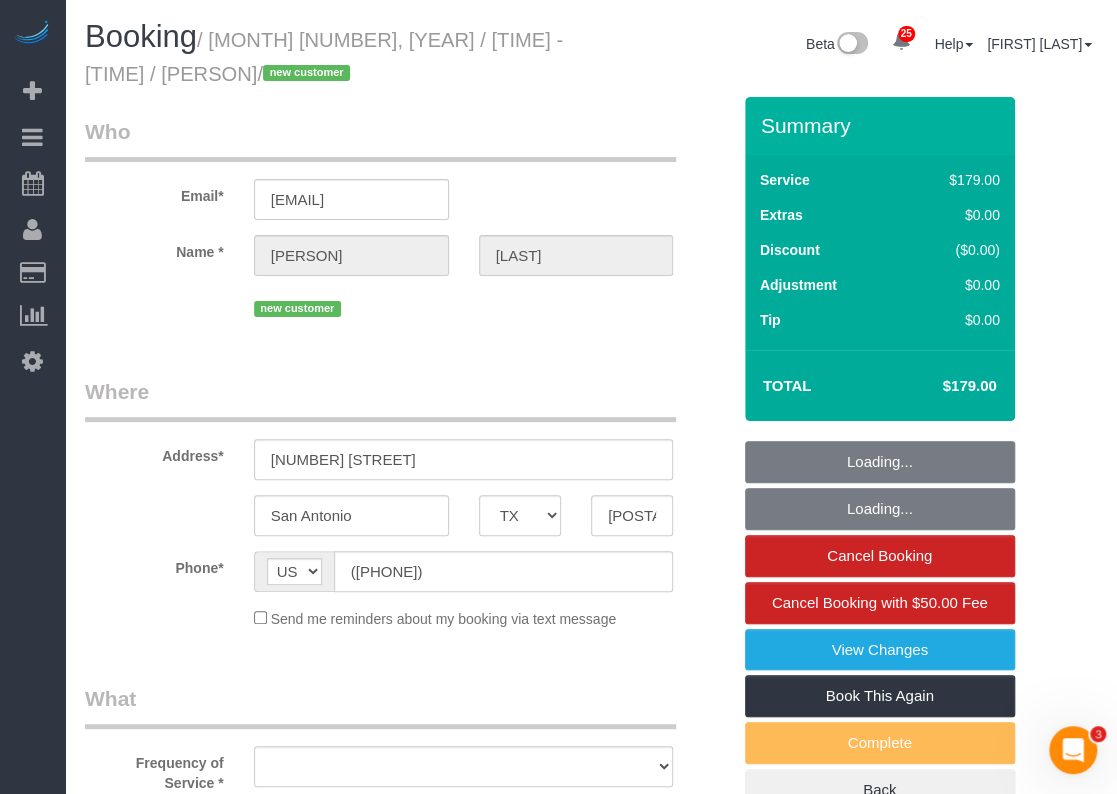 scroll, scrollTop: 0, scrollLeft: 0, axis: both 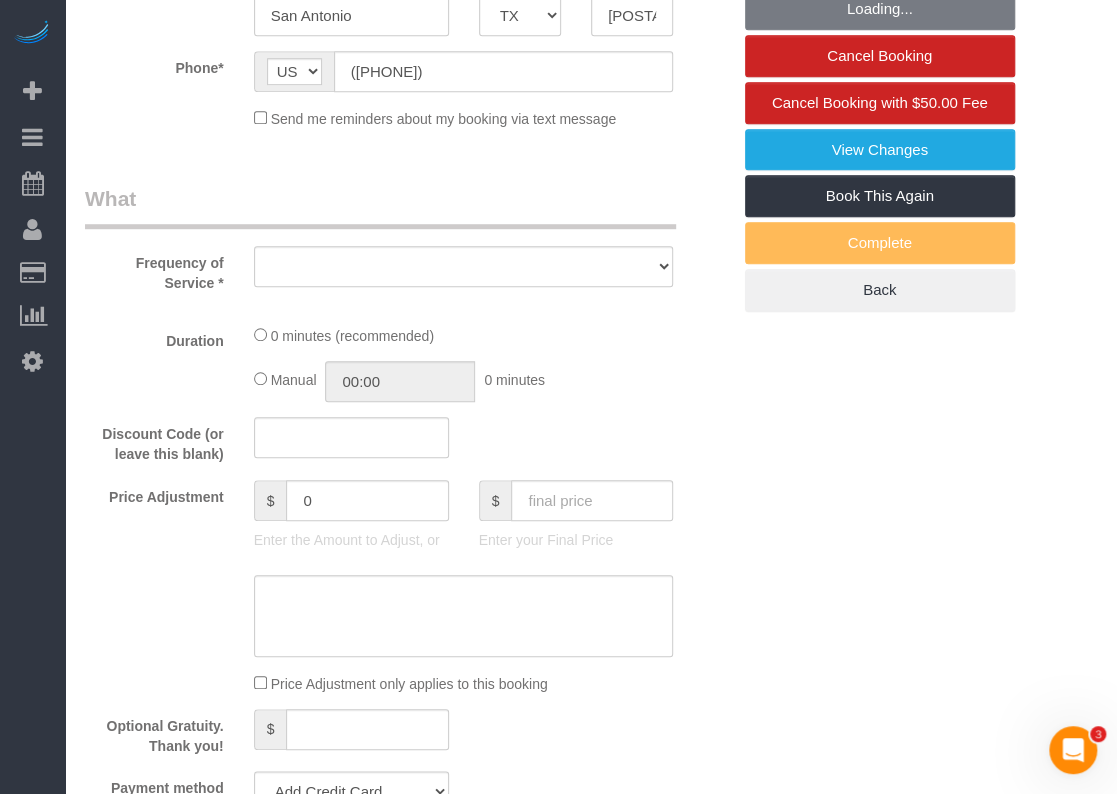 select on "object:11140" 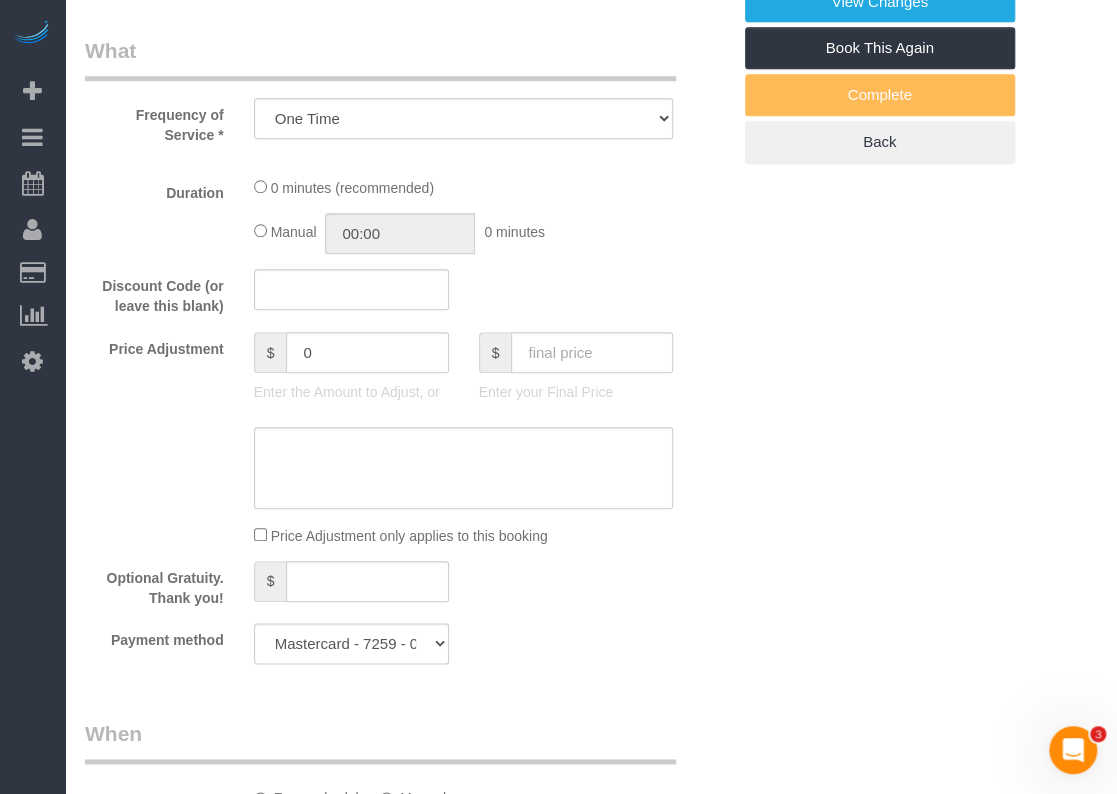 select on "object:11213" 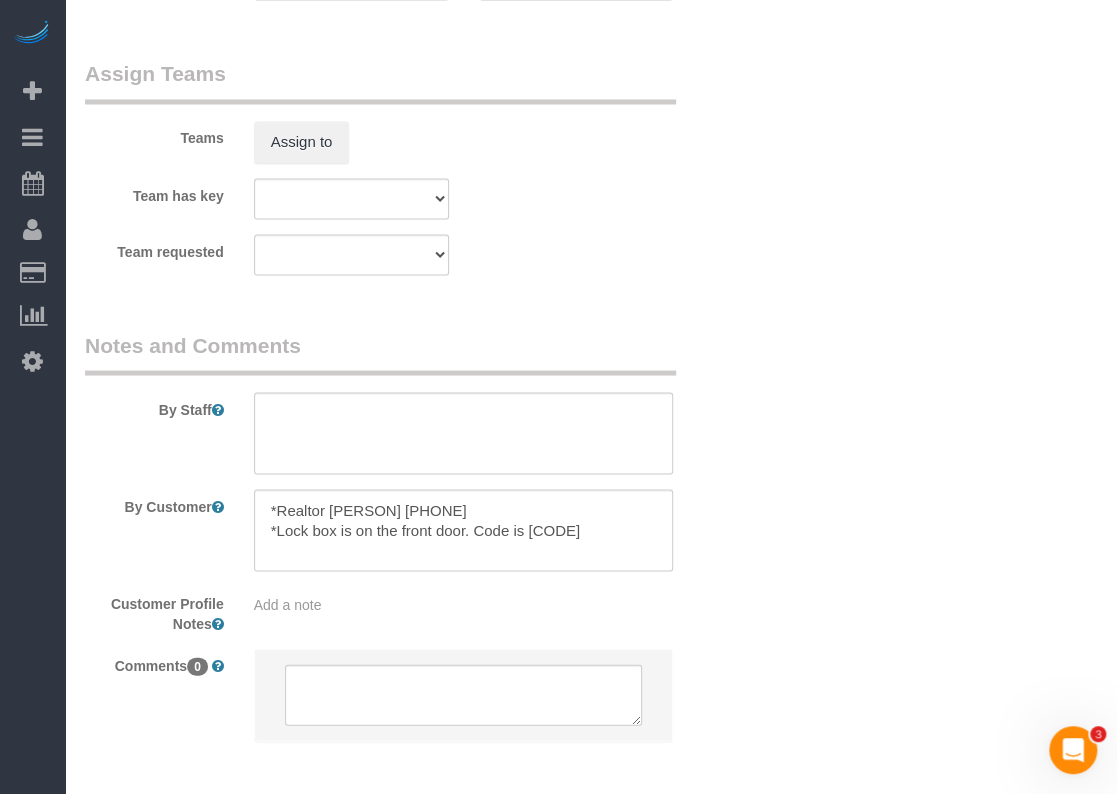 select on "3" 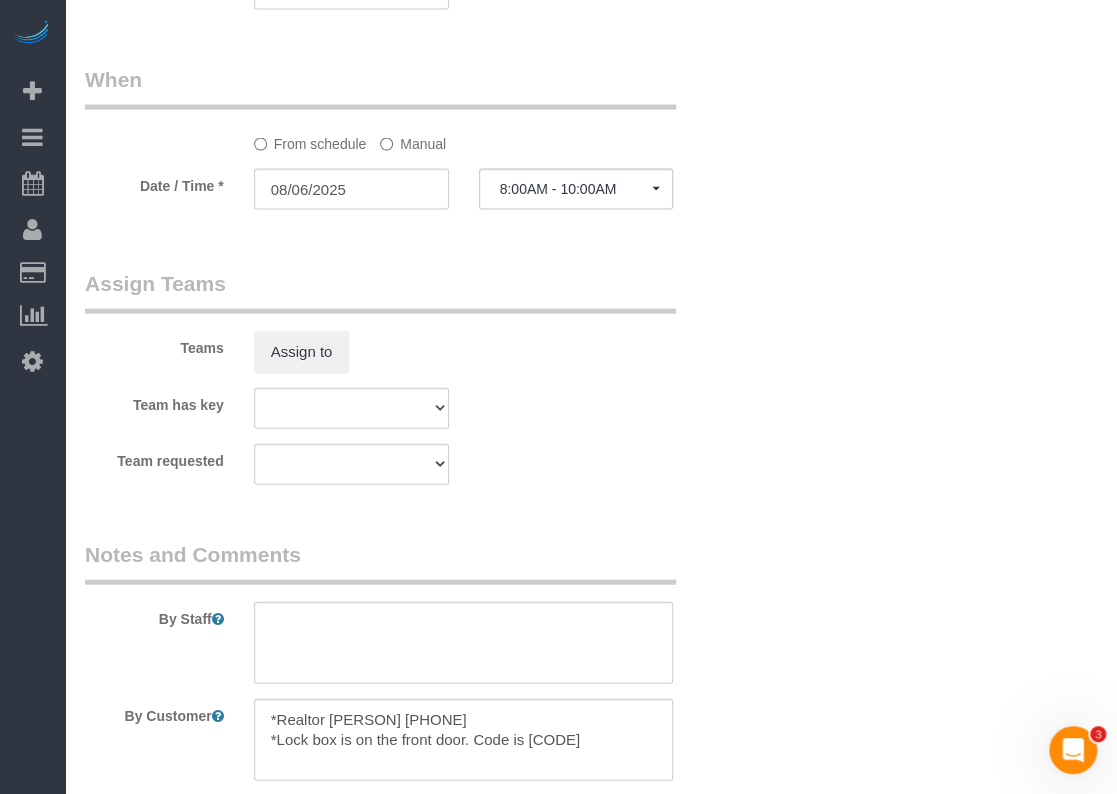 select on "spot245" 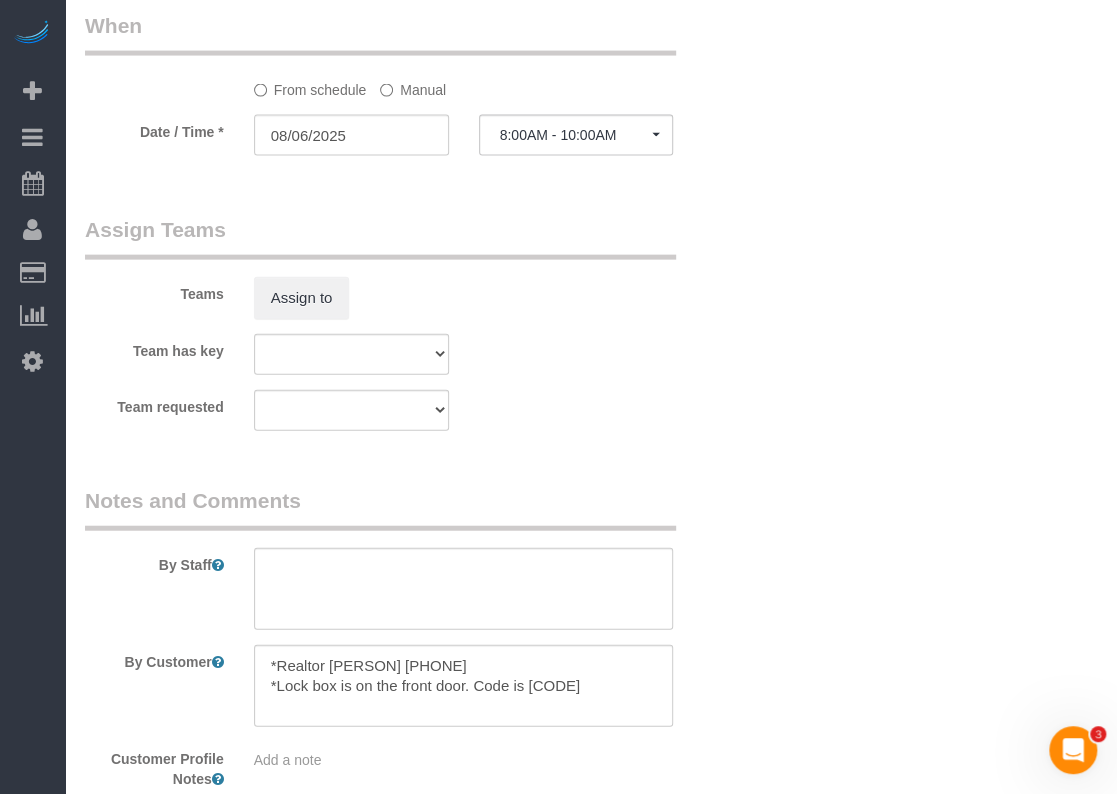 scroll, scrollTop: 1912, scrollLeft: 0, axis: vertical 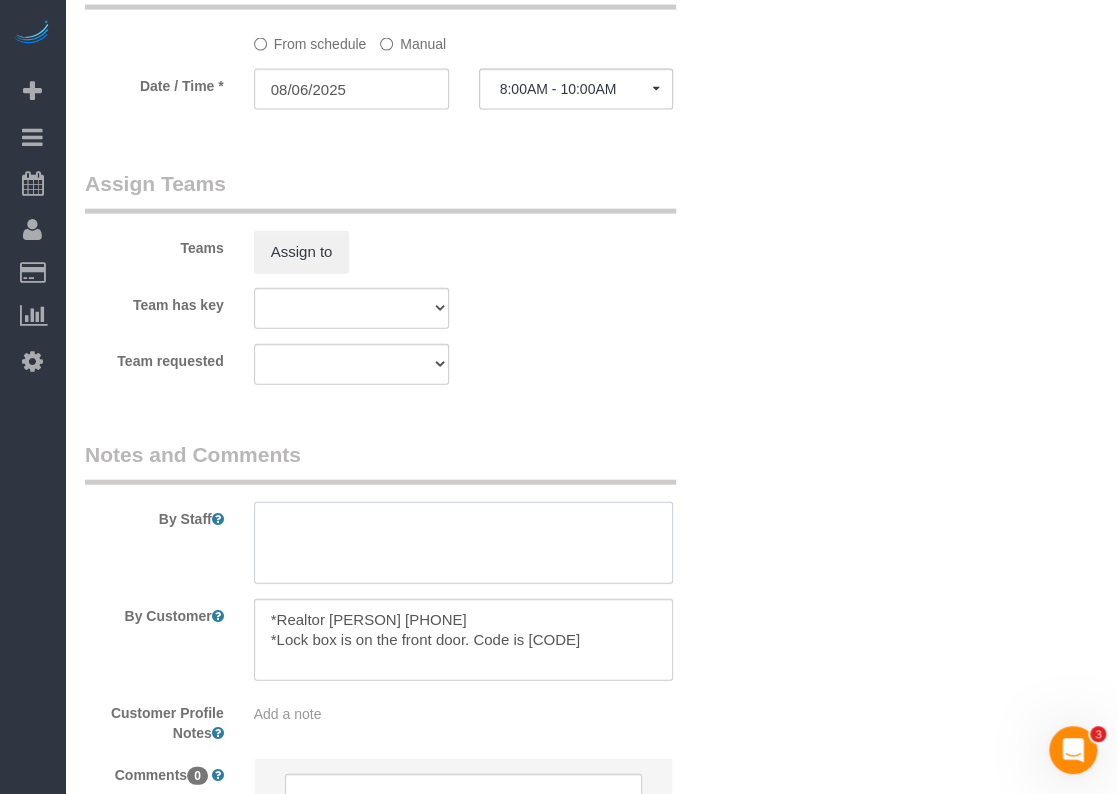 click at bounding box center [464, 543] 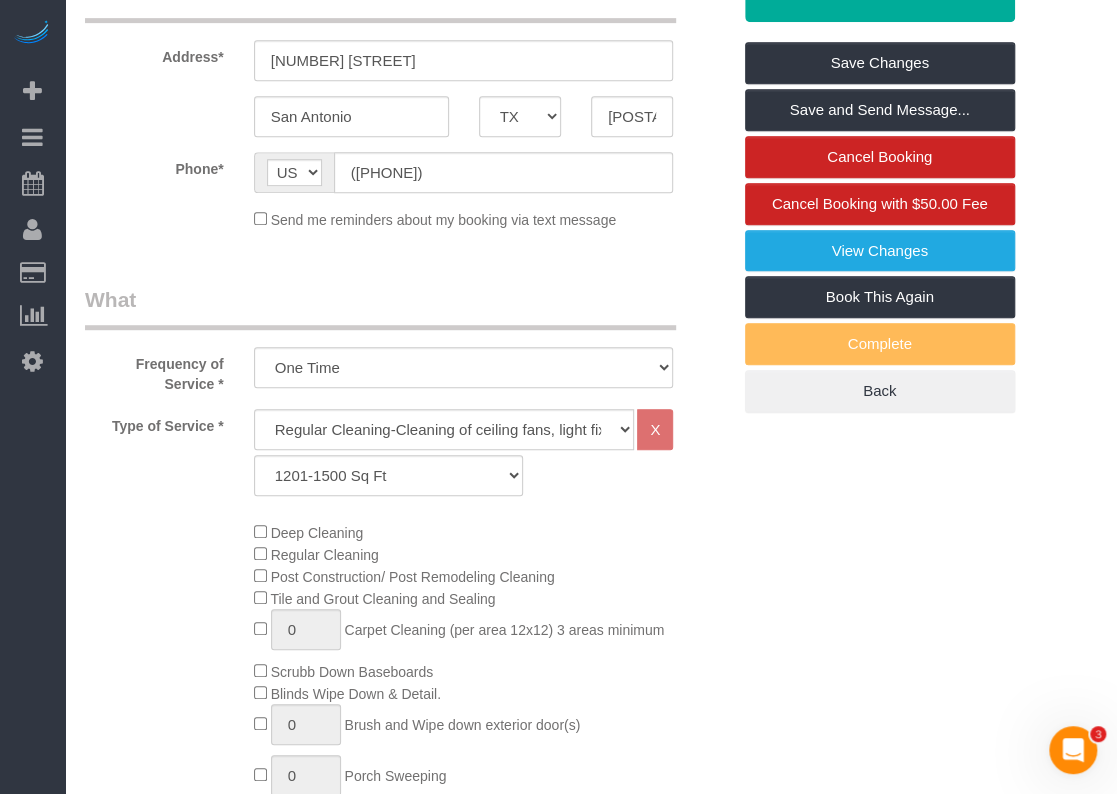 scroll, scrollTop: 112, scrollLeft: 0, axis: vertical 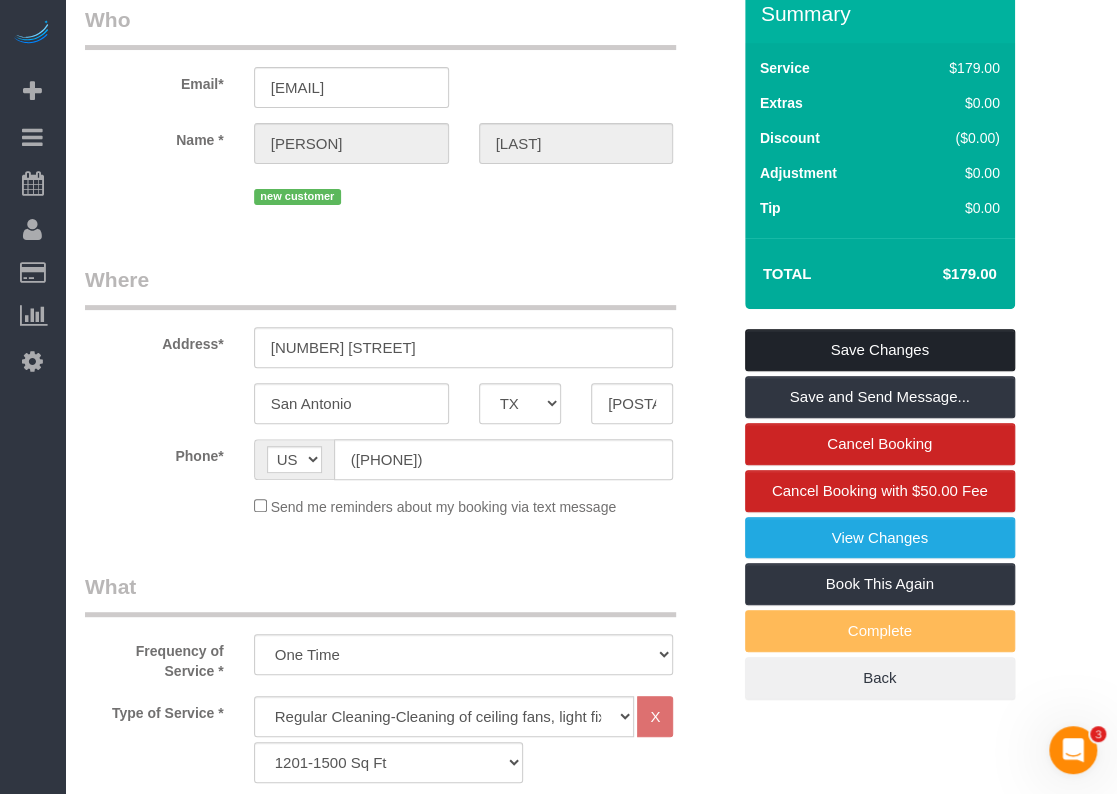 type on "*text [PERSON] total amount to be charged once cleaning has been completed" 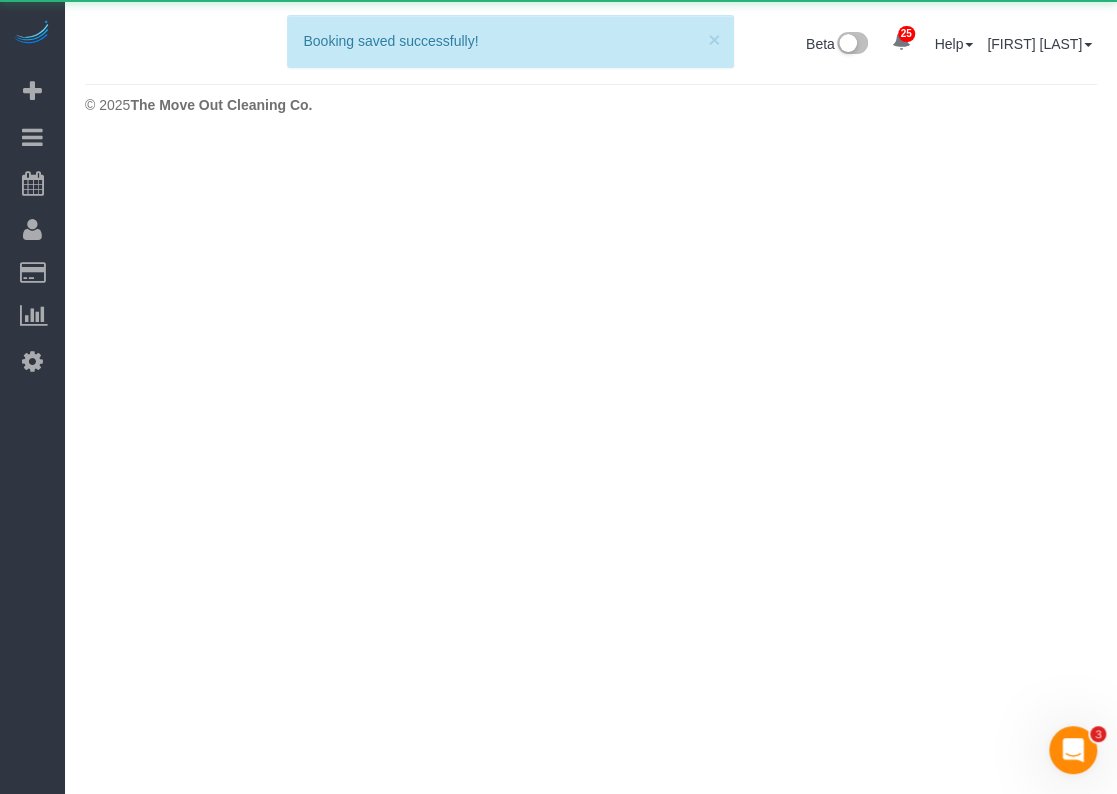 scroll, scrollTop: 0, scrollLeft: 0, axis: both 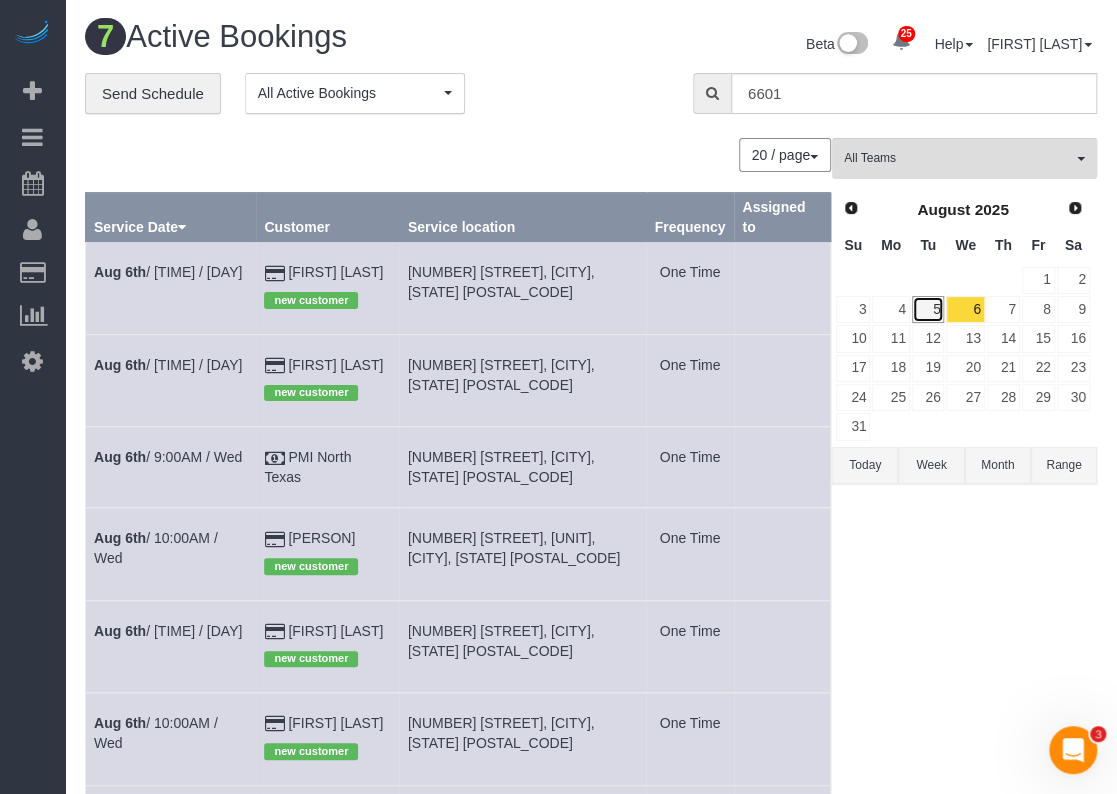click on "5" at bounding box center (928, 309) 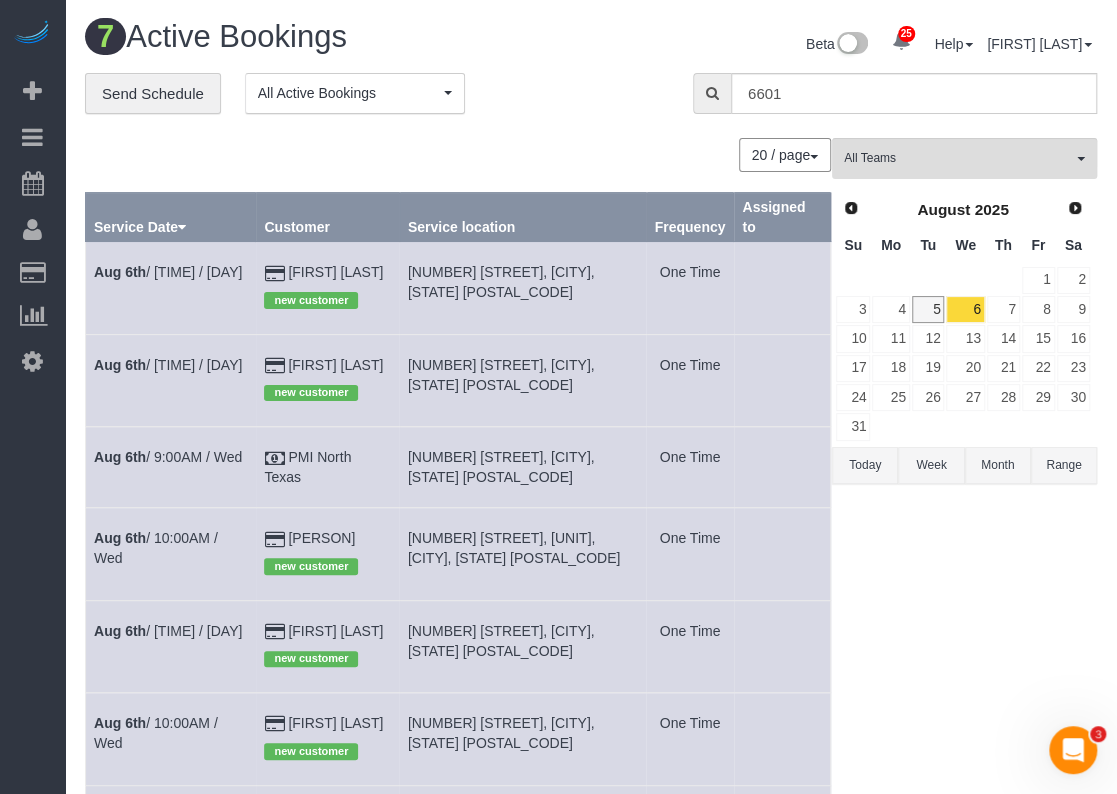 type 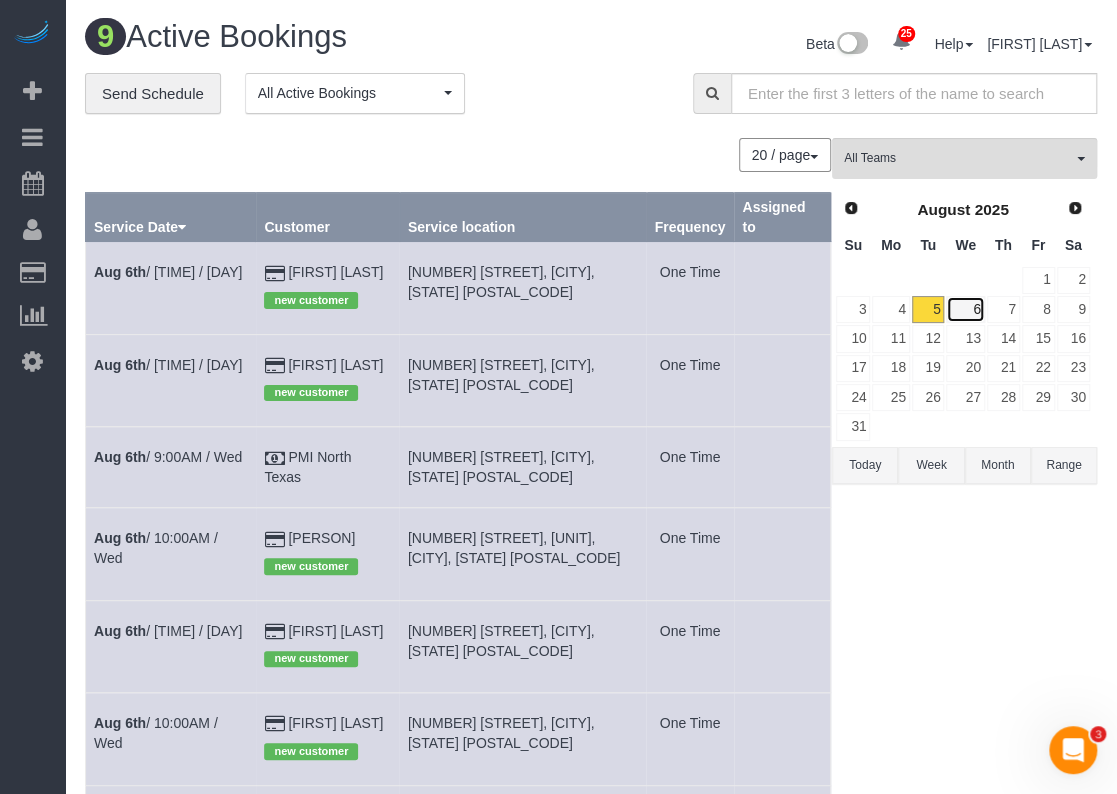click on "6" at bounding box center [965, 309] 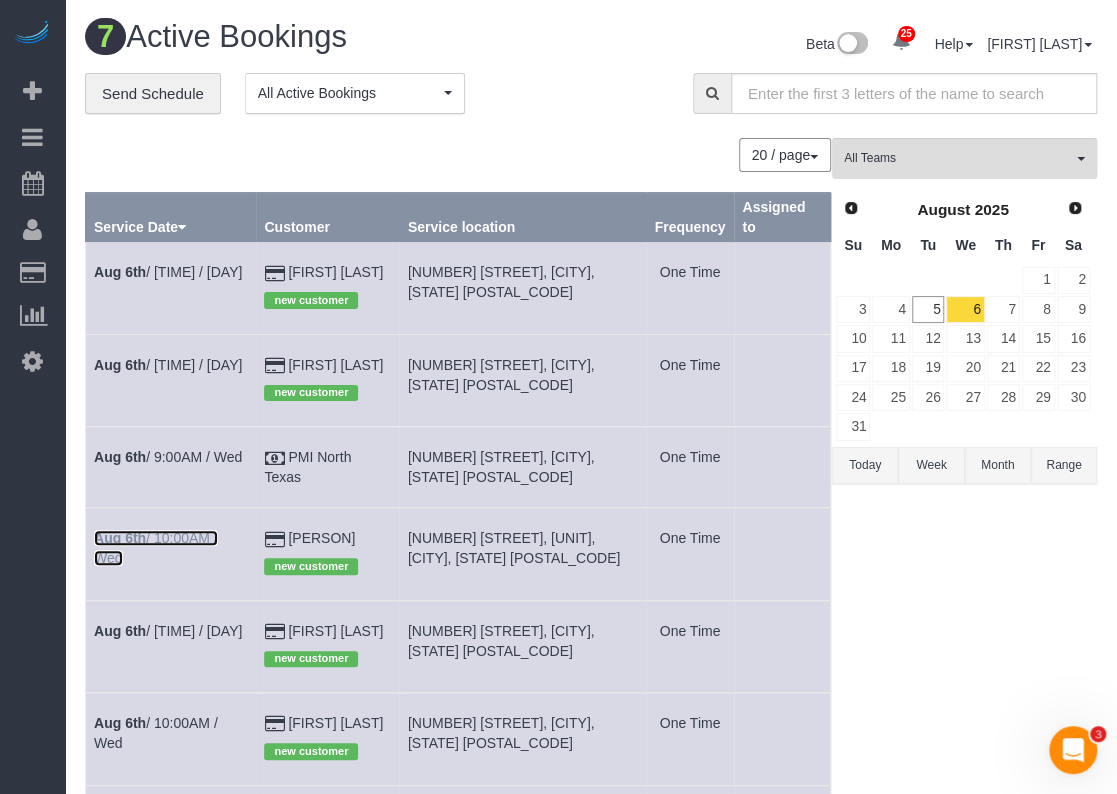 click on "[MONTH] [NUMBER]th
/ [TIME] / [DAY]" at bounding box center (156, 548) 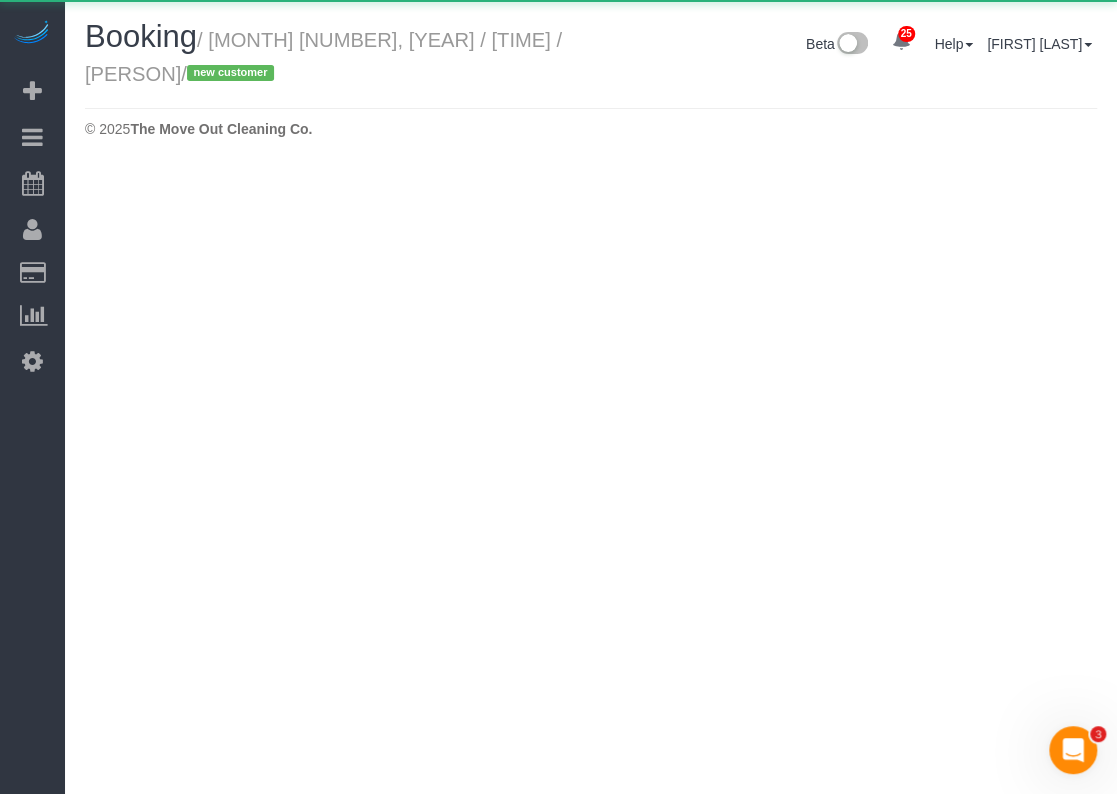 select on "TX" 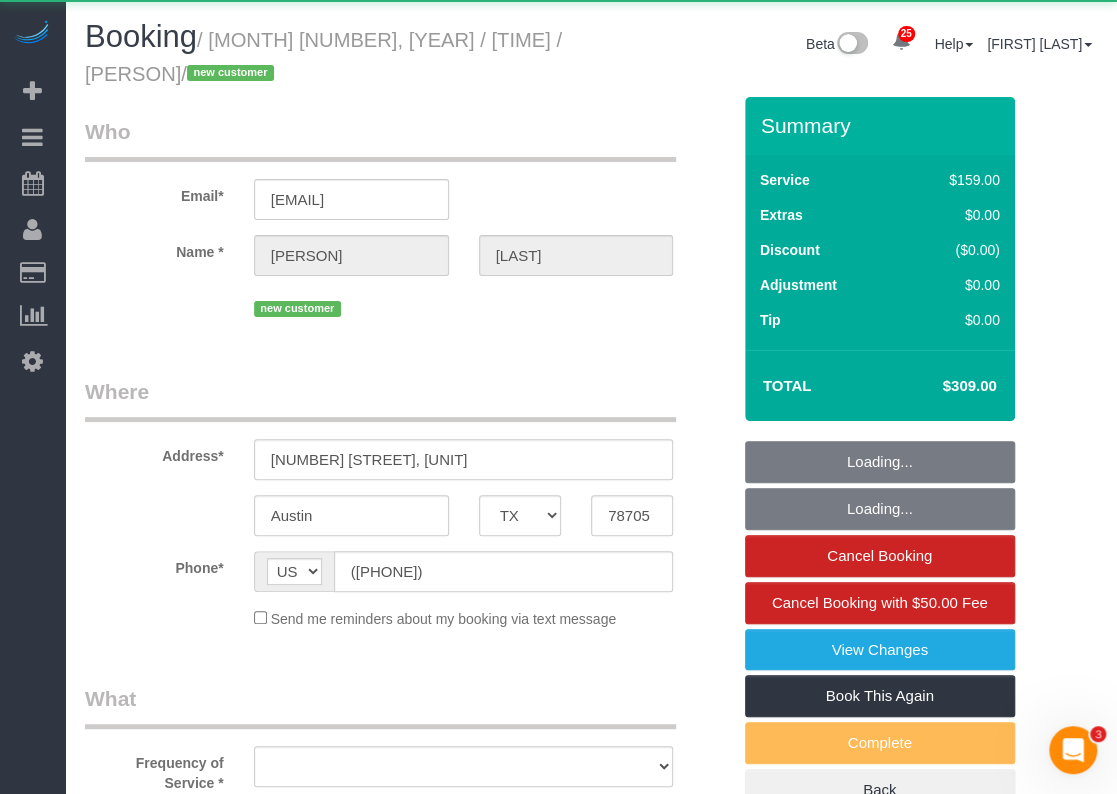 select on "object:11925" 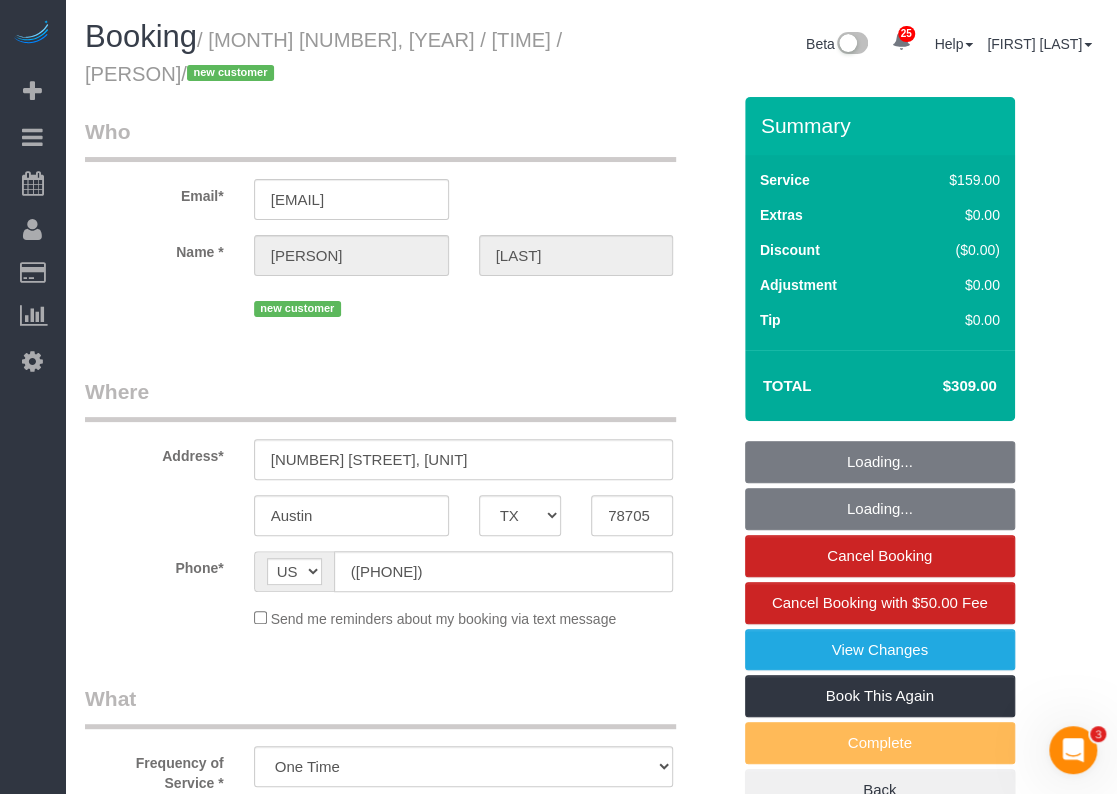 select on "object:11937" 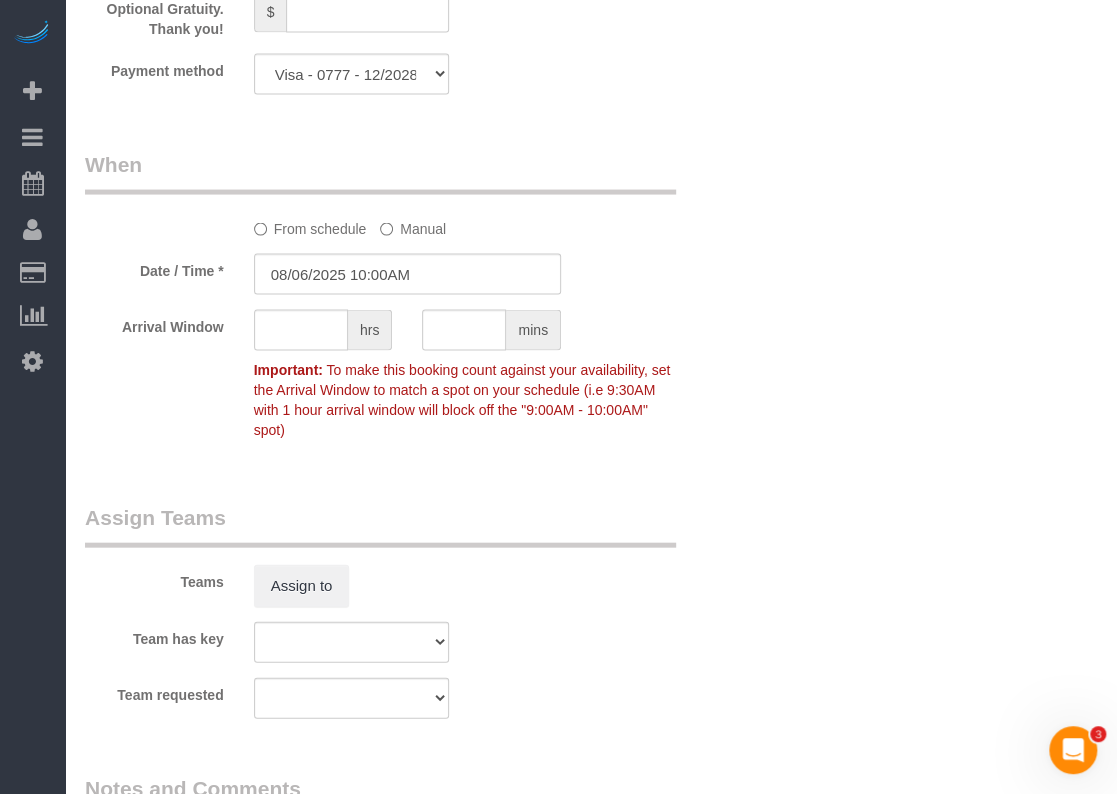 scroll, scrollTop: 2100, scrollLeft: 0, axis: vertical 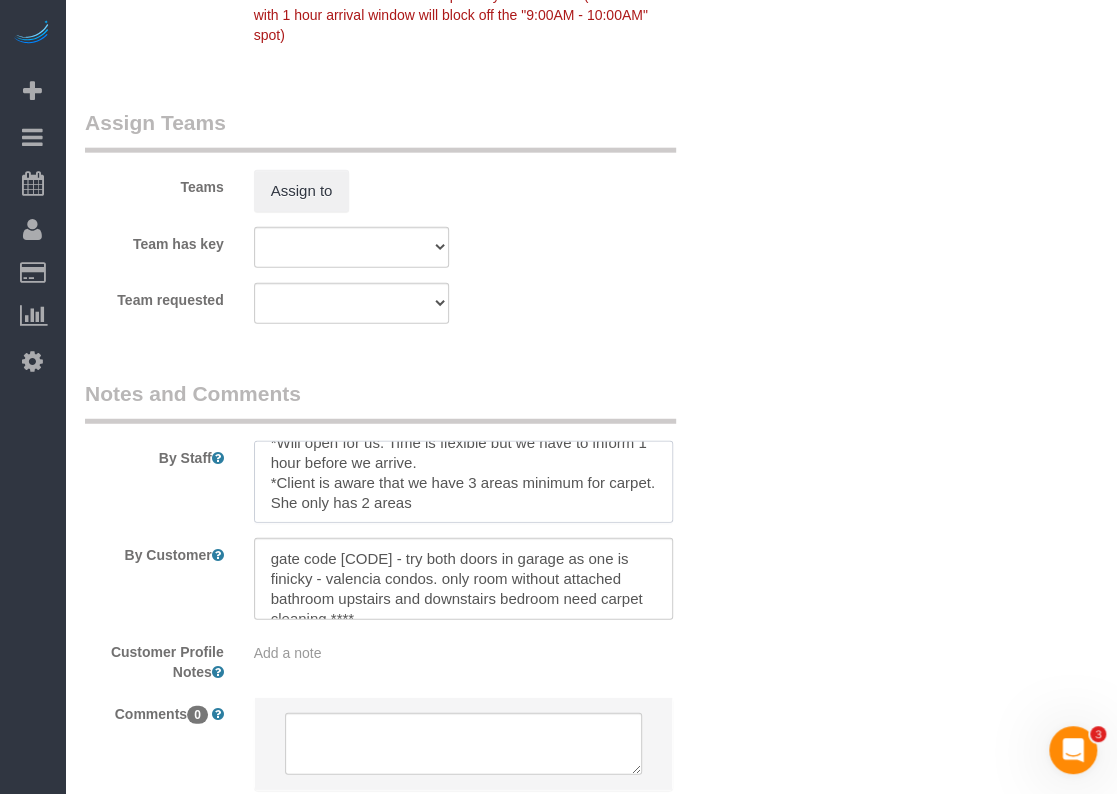 click at bounding box center (464, 482) 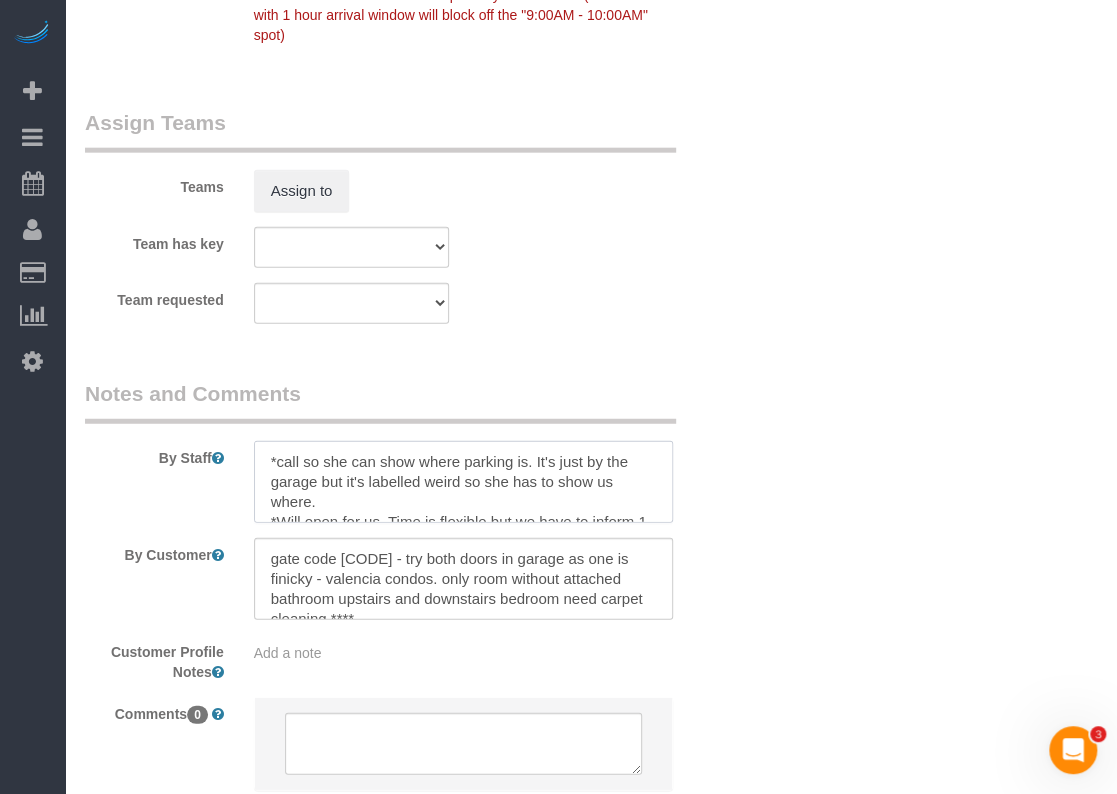 click at bounding box center [464, 482] 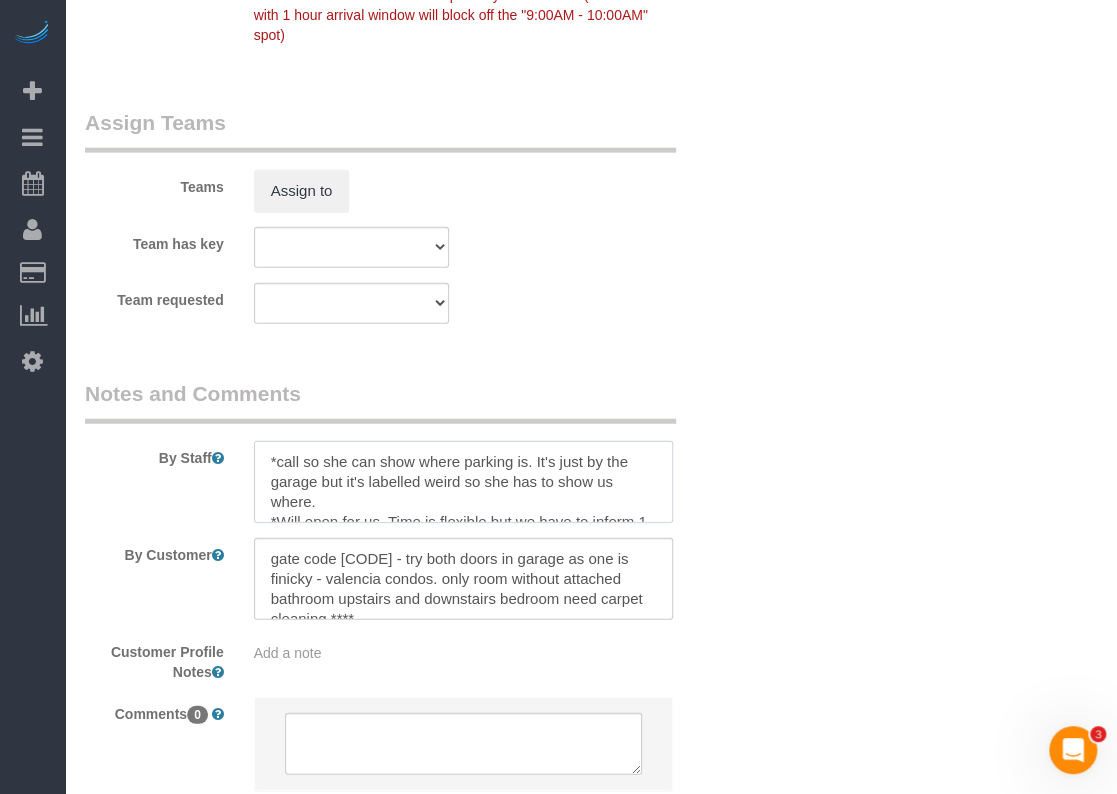 paste on "gate code [CODE] to the stairs is [CODE]" 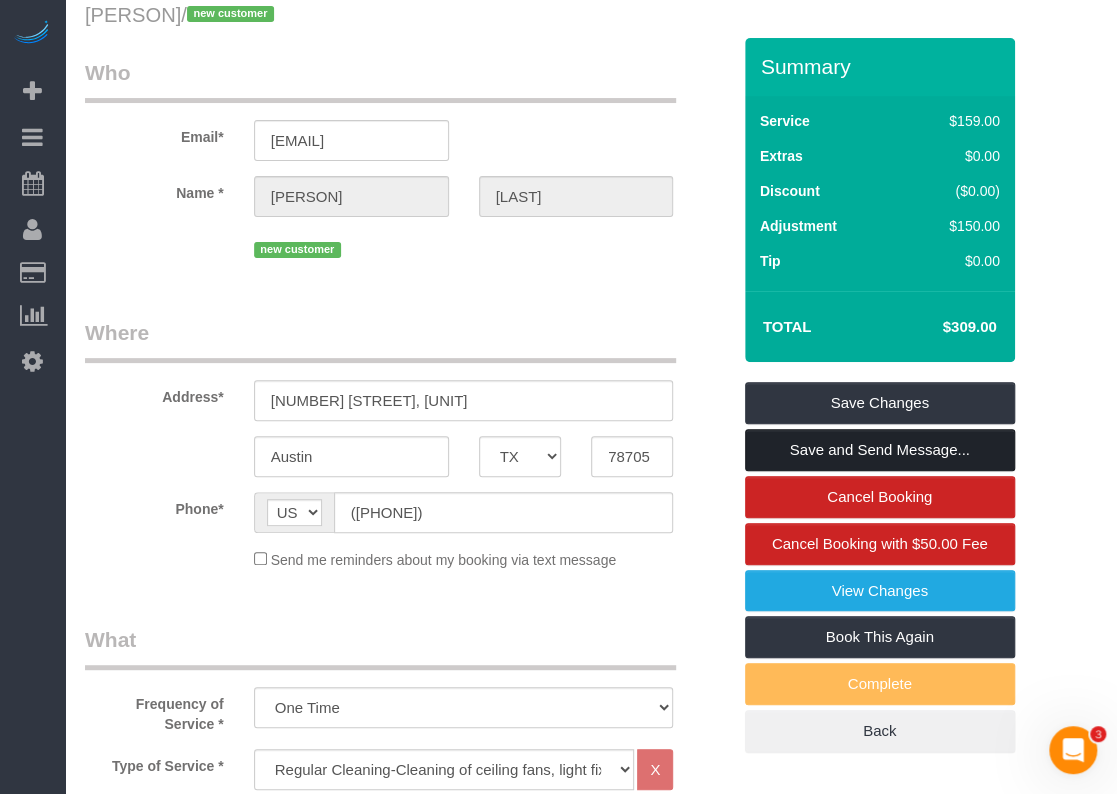 scroll, scrollTop: 0, scrollLeft: 0, axis: both 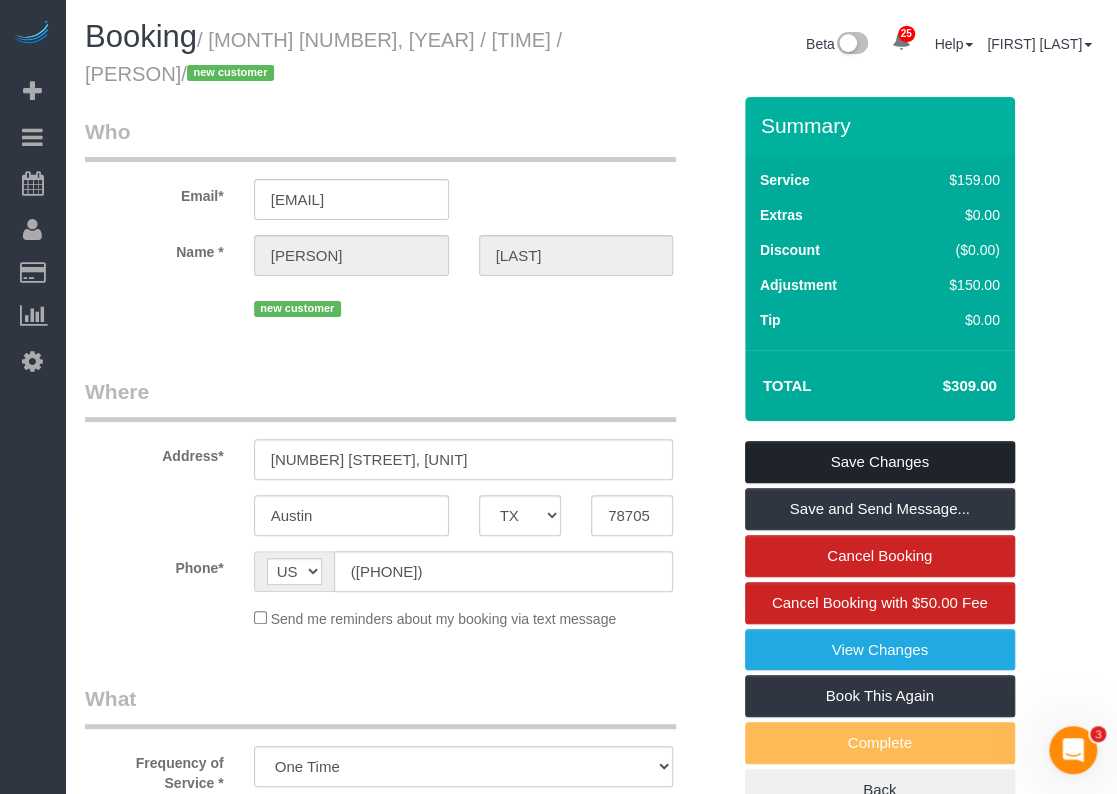 type on "*Door will be unlocked. gate code to the stairs is [NUMBER]
*call so she can show where parking is. It's just by the garage but it's labelled weird so she has to show us where.
*Will open for us. Time is flexible but we have to inform 1 hour before we arrive.
*Client is aware that we have 3 areas minimum for carpet. She only has 2 areas" 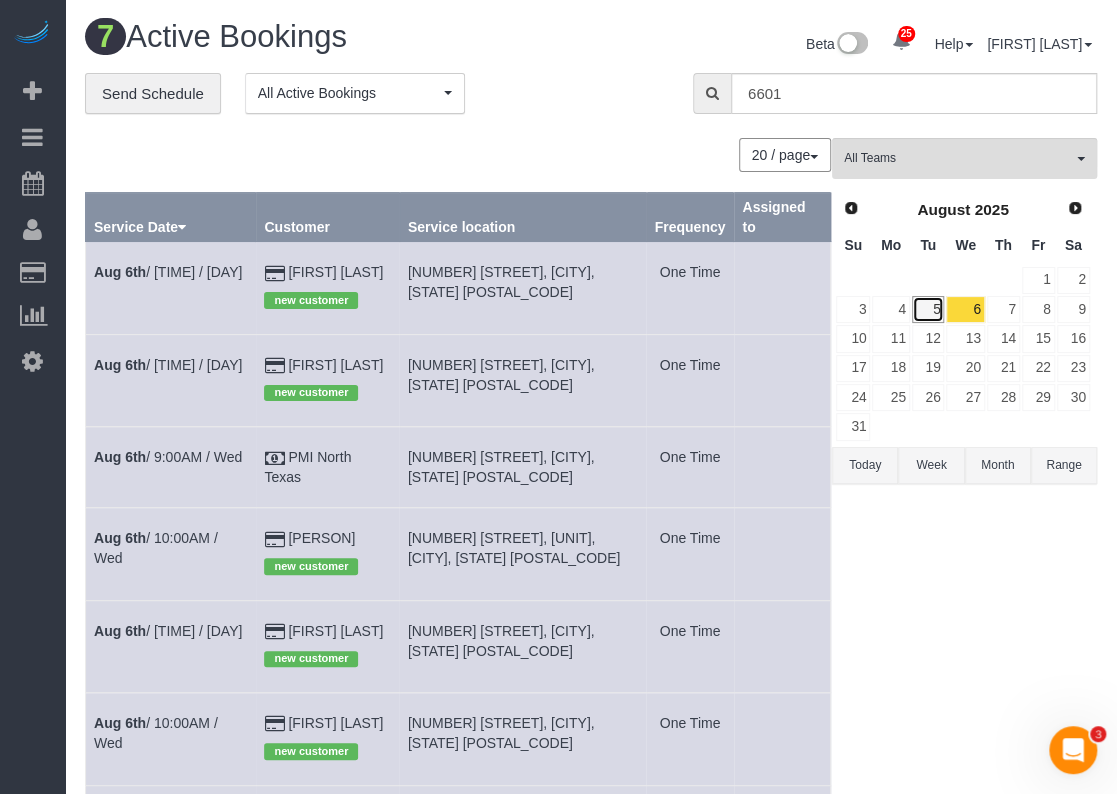 click on "5" at bounding box center (928, 309) 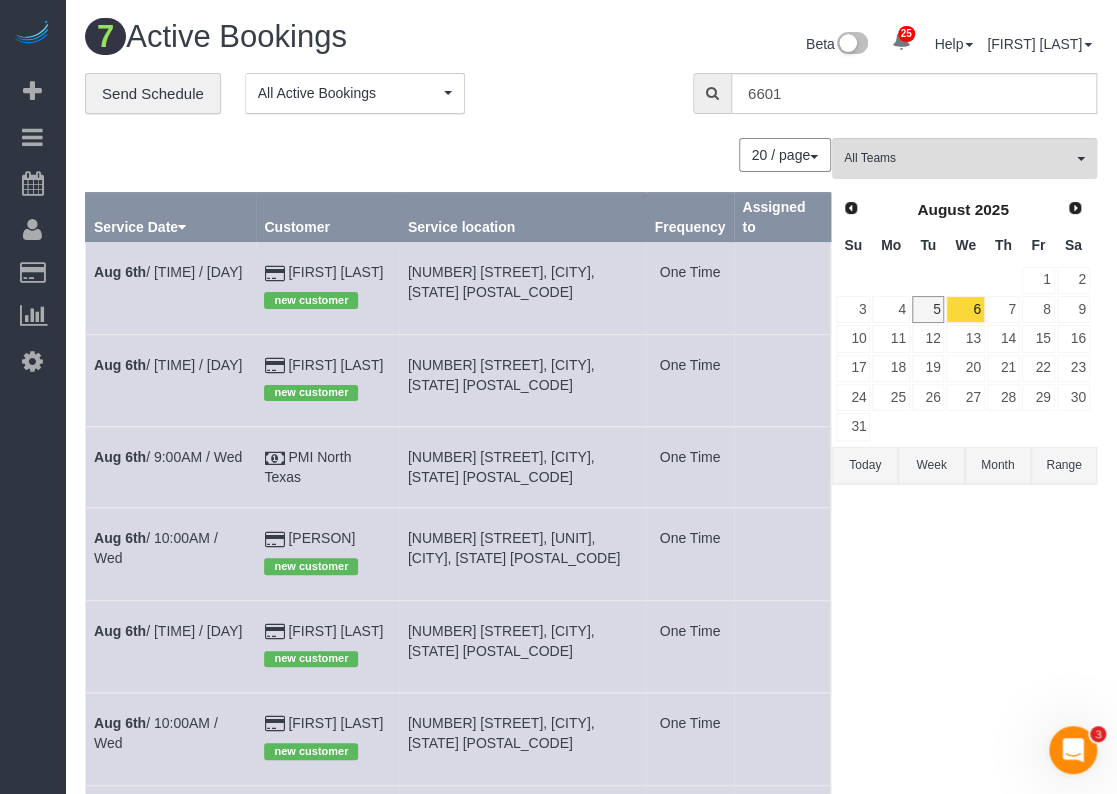 type 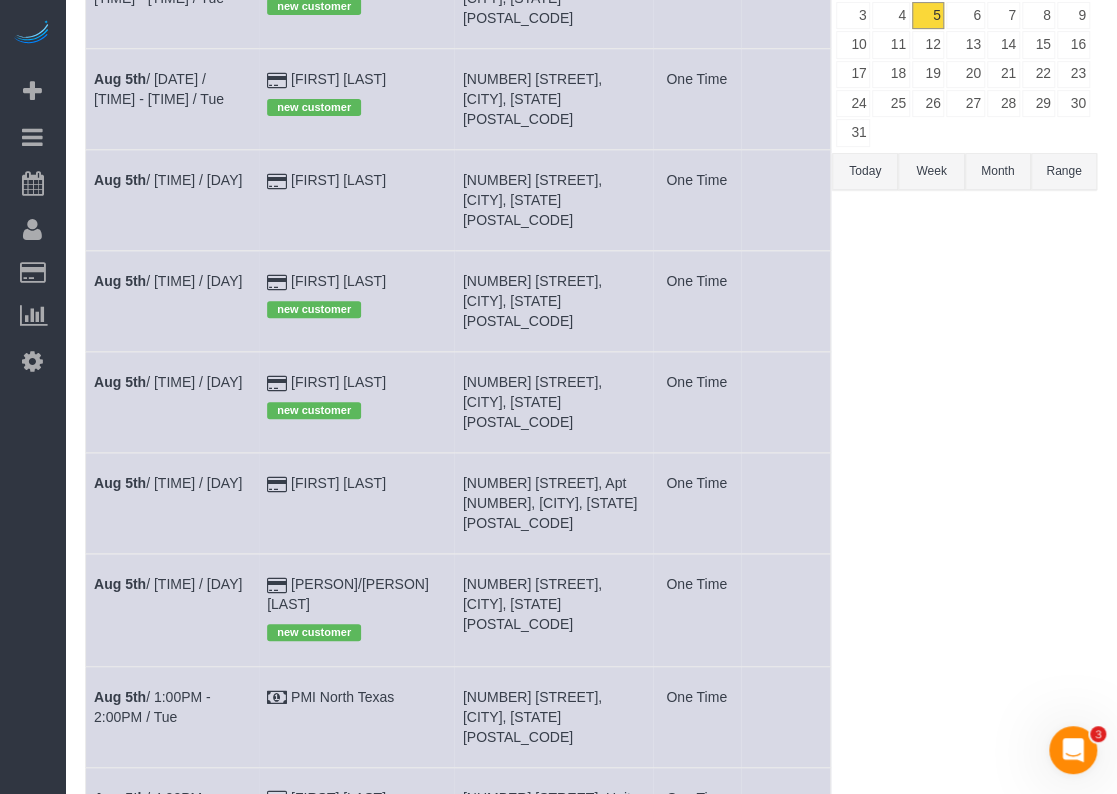 scroll, scrollTop: 300, scrollLeft: 0, axis: vertical 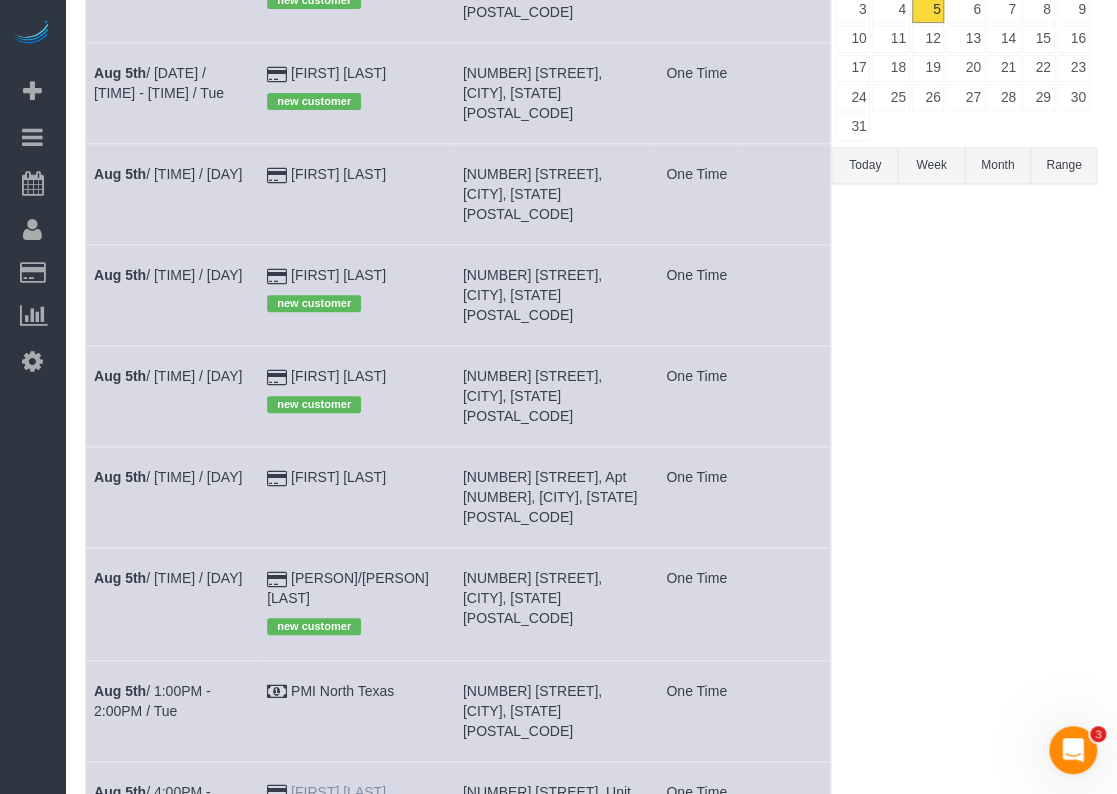drag, startPoint x: 408, startPoint y: 694, endPoint x: 309, endPoint y: 699, distance: 99.12618 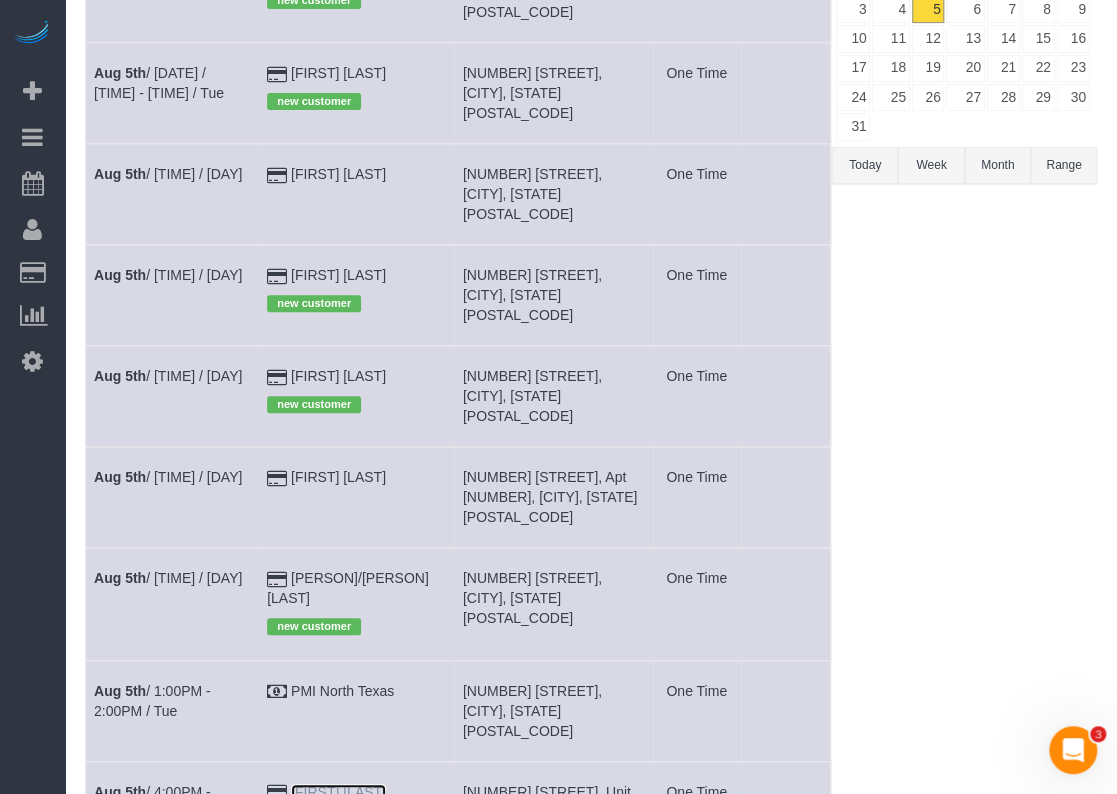 copy on "[FIRST] [LAST]" 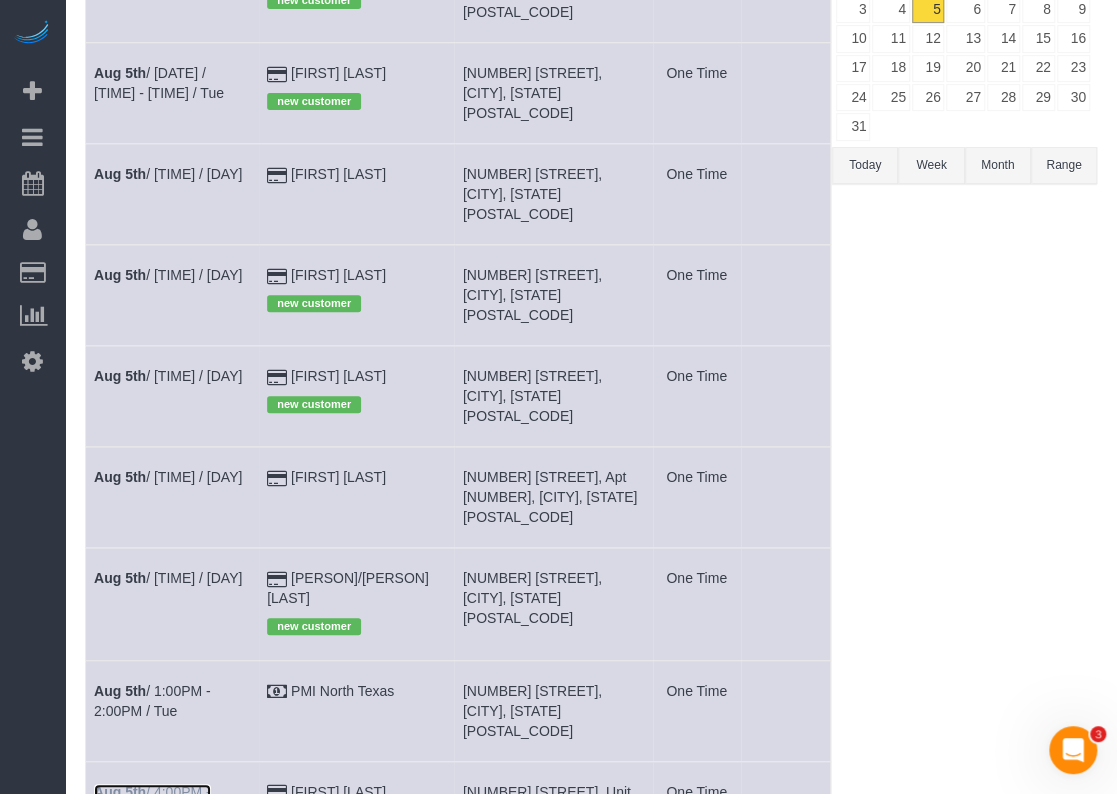 click on "[MONTH] [DAY]
/ [TIME] / [DAY]" at bounding box center (152, 802) 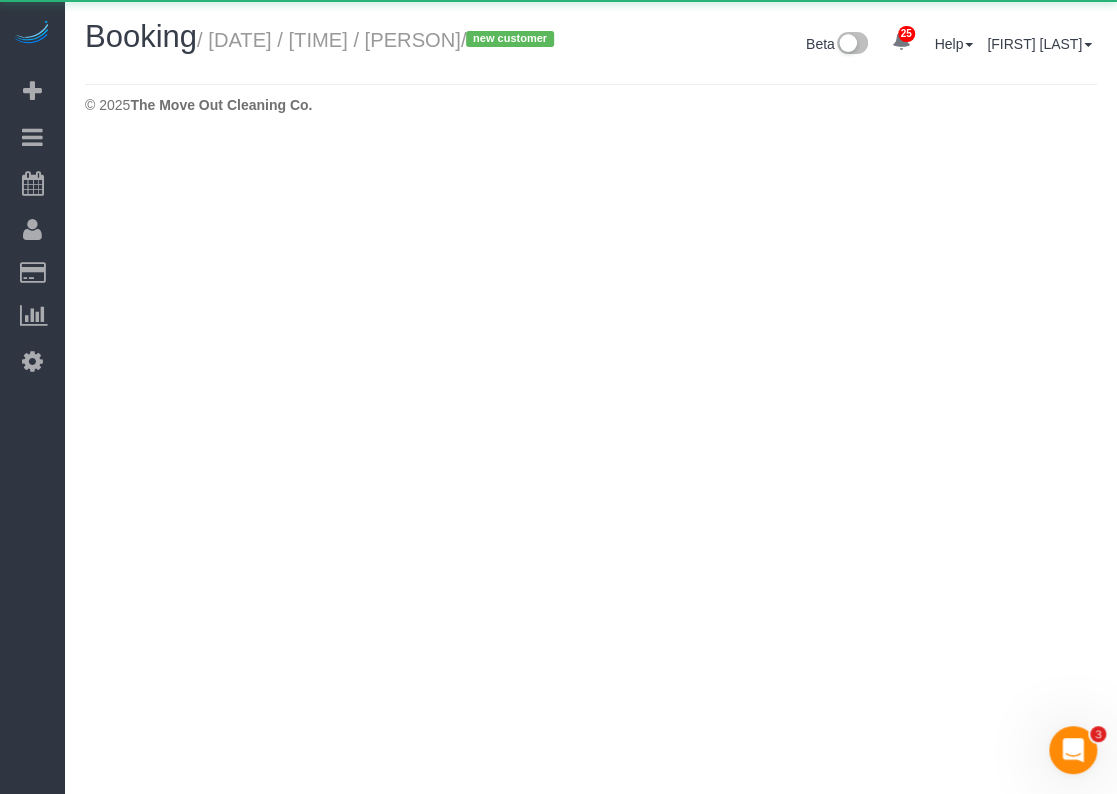 select on "TX" 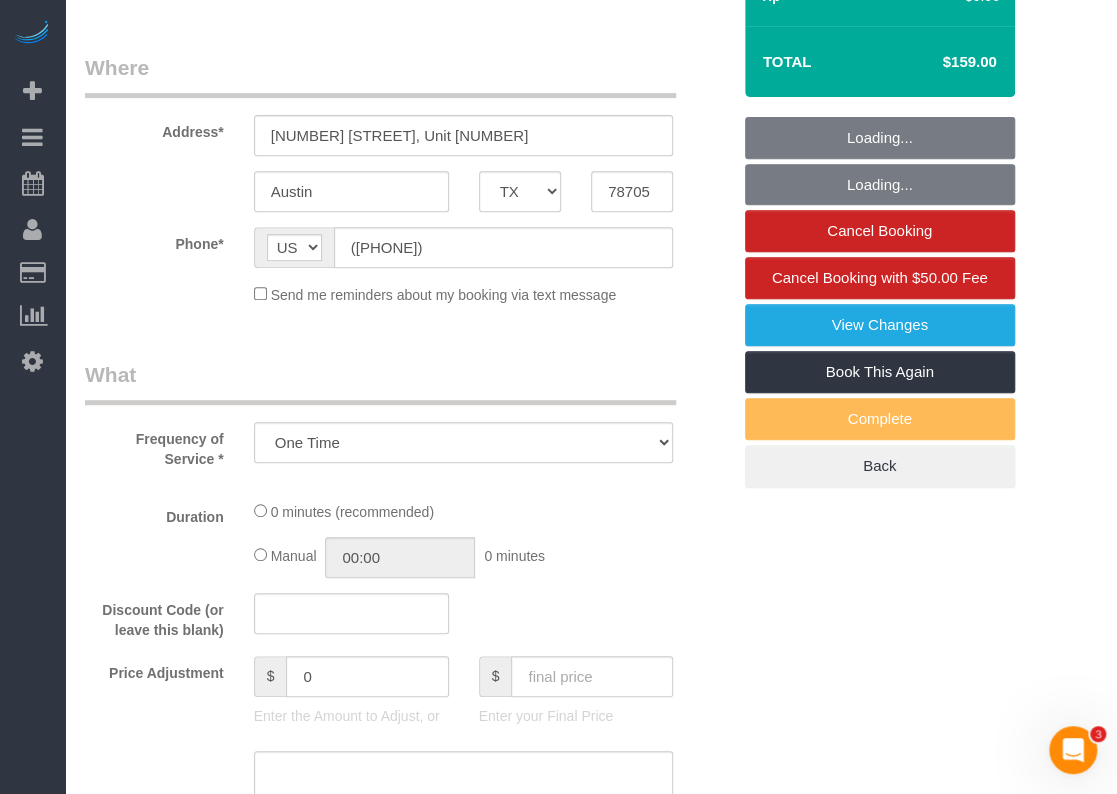 select on "object:12633" 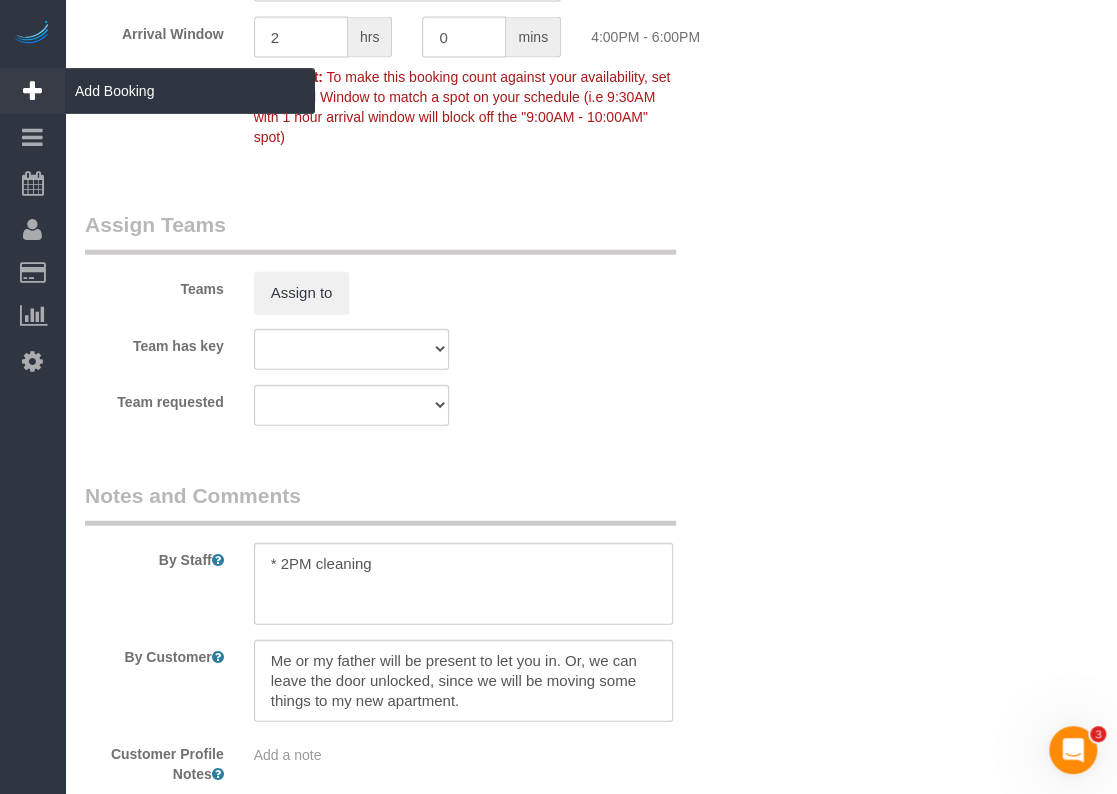 scroll, scrollTop: 1839, scrollLeft: 0, axis: vertical 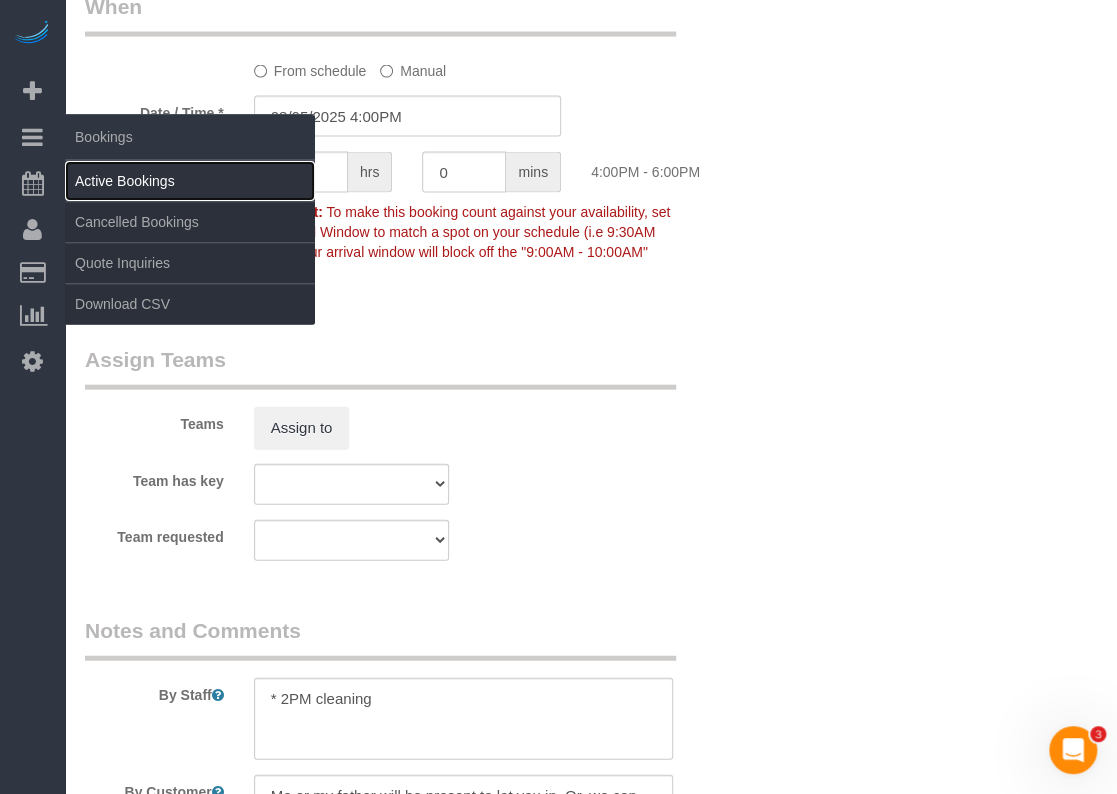 click on "Active Bookings" at bounding box center (190, 181) 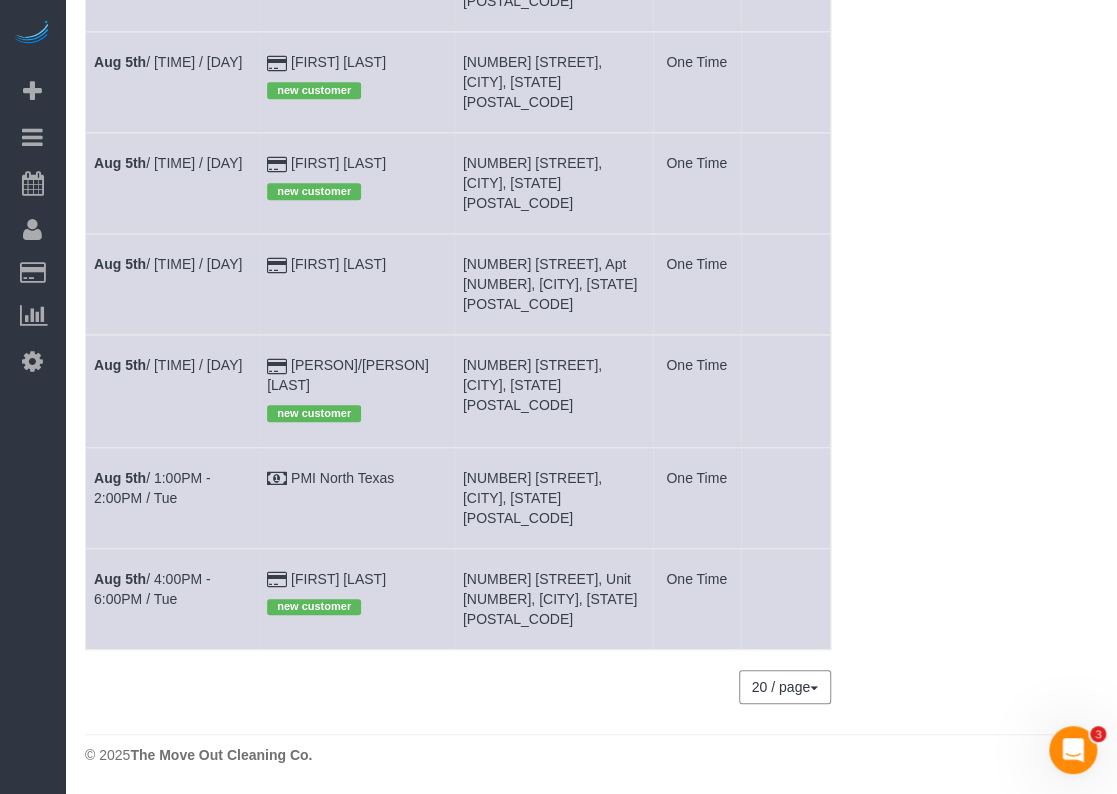 scroll, scrollTop: 0, scrollLeft: 0, axis: both 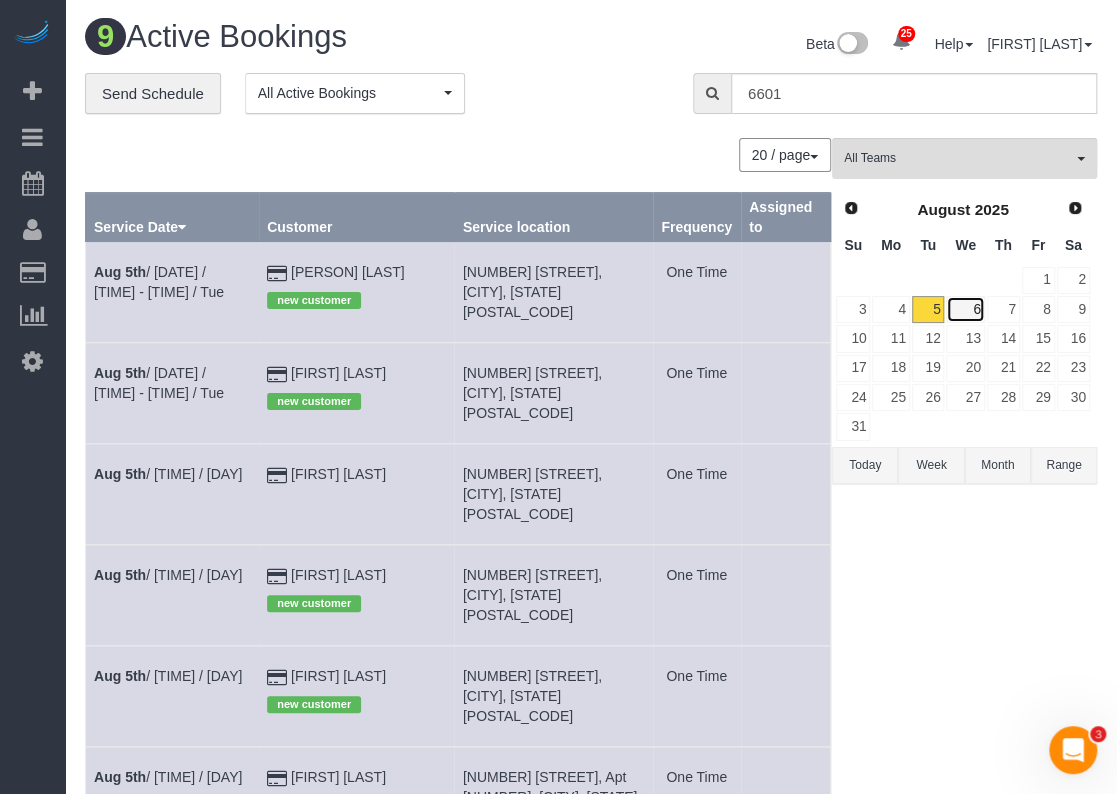 click on "6" at bounding box center [965, 309] 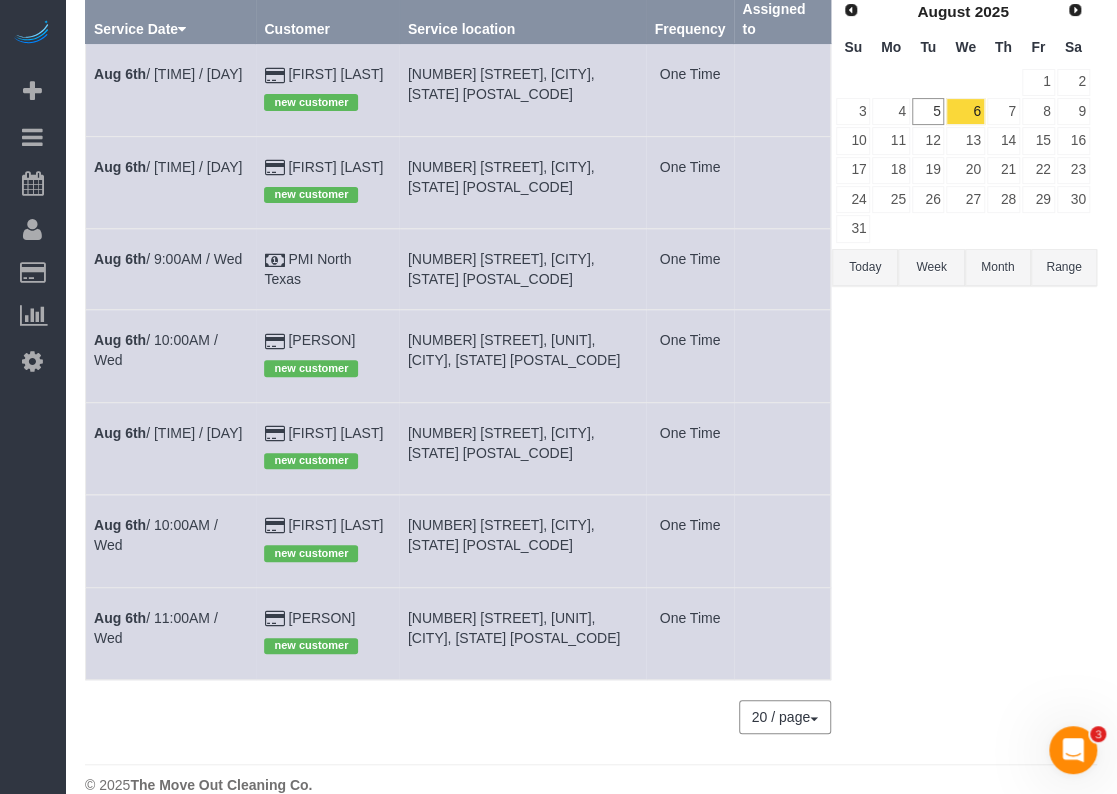 scroll, scrollTop: 200, scrollLeft: 0, axis: vertical 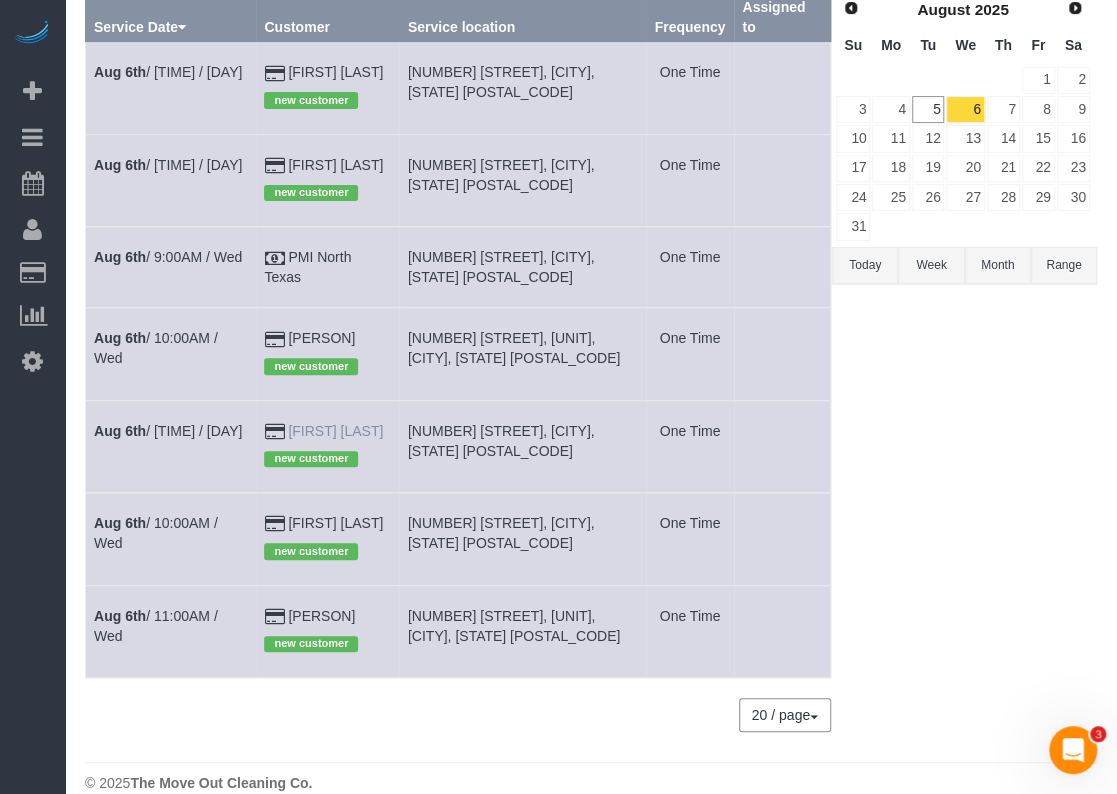 drag, startPoint x: 412, startPoint y: 449, endPoint x: 328, endPoint y: 445, distance: 84.095184 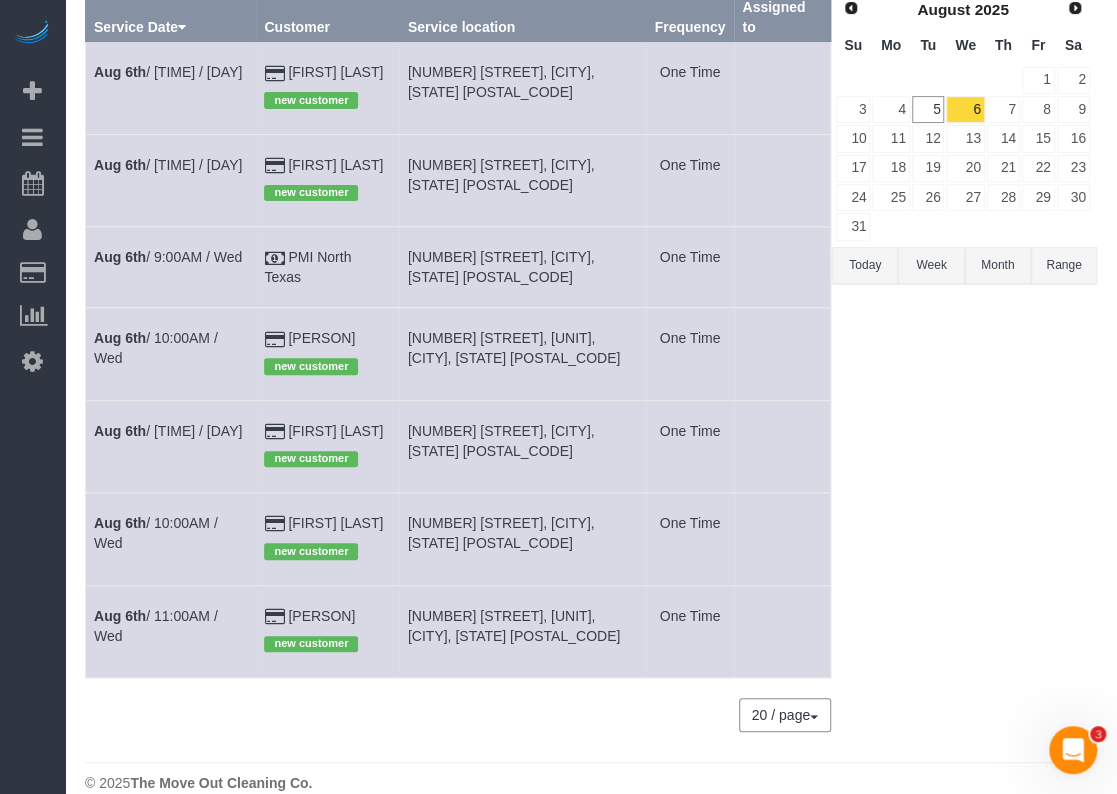 copy on "[FIRST] [LAST]" 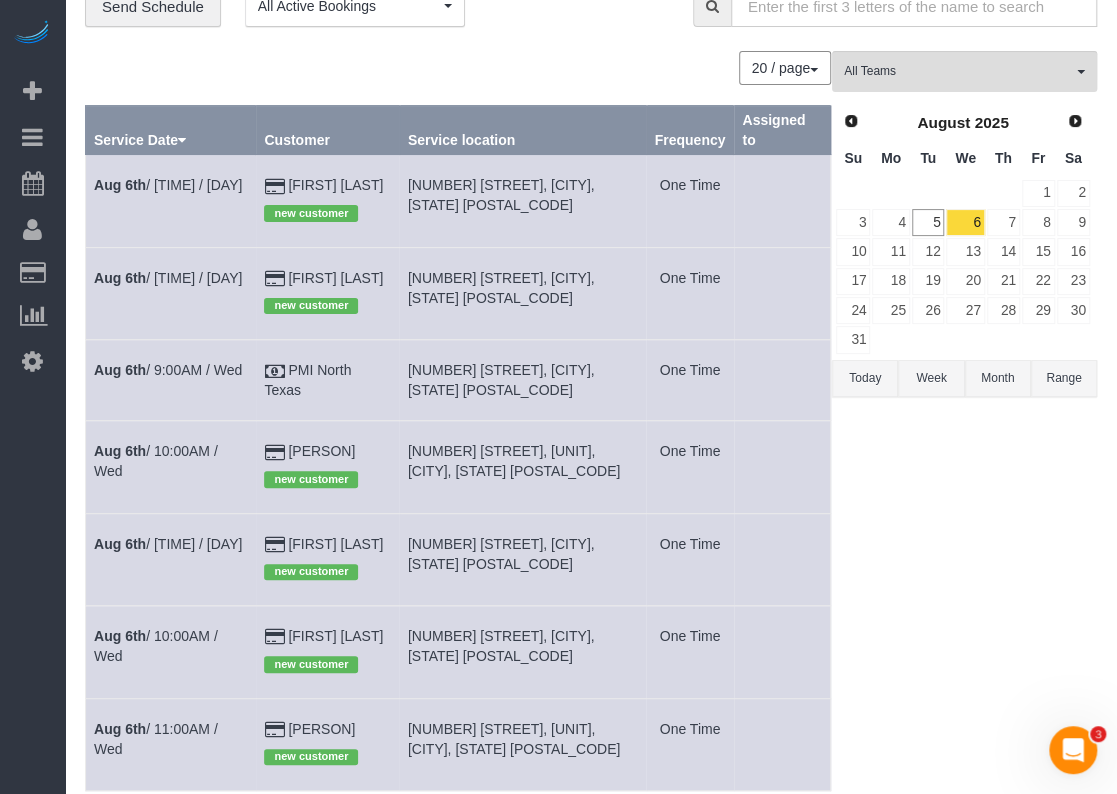 scroll, scrollTop: 0, scrollLeft: 0, axis: both 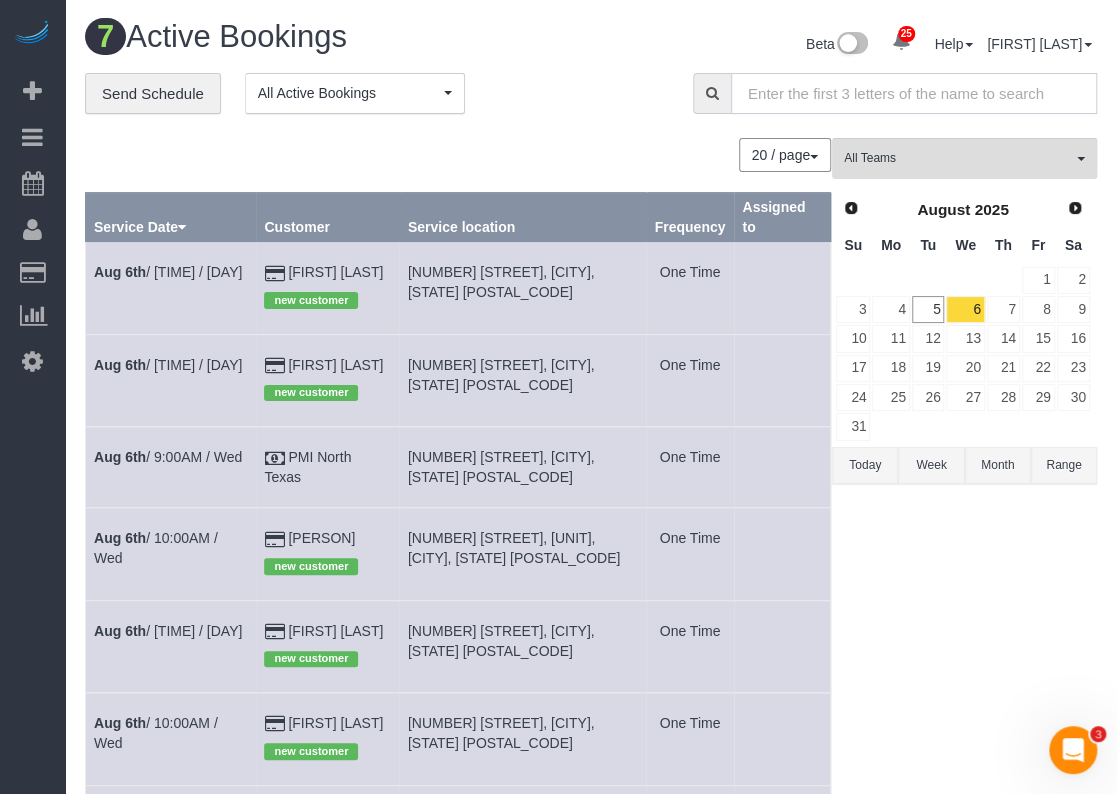 click at bounding box center [914, 93] 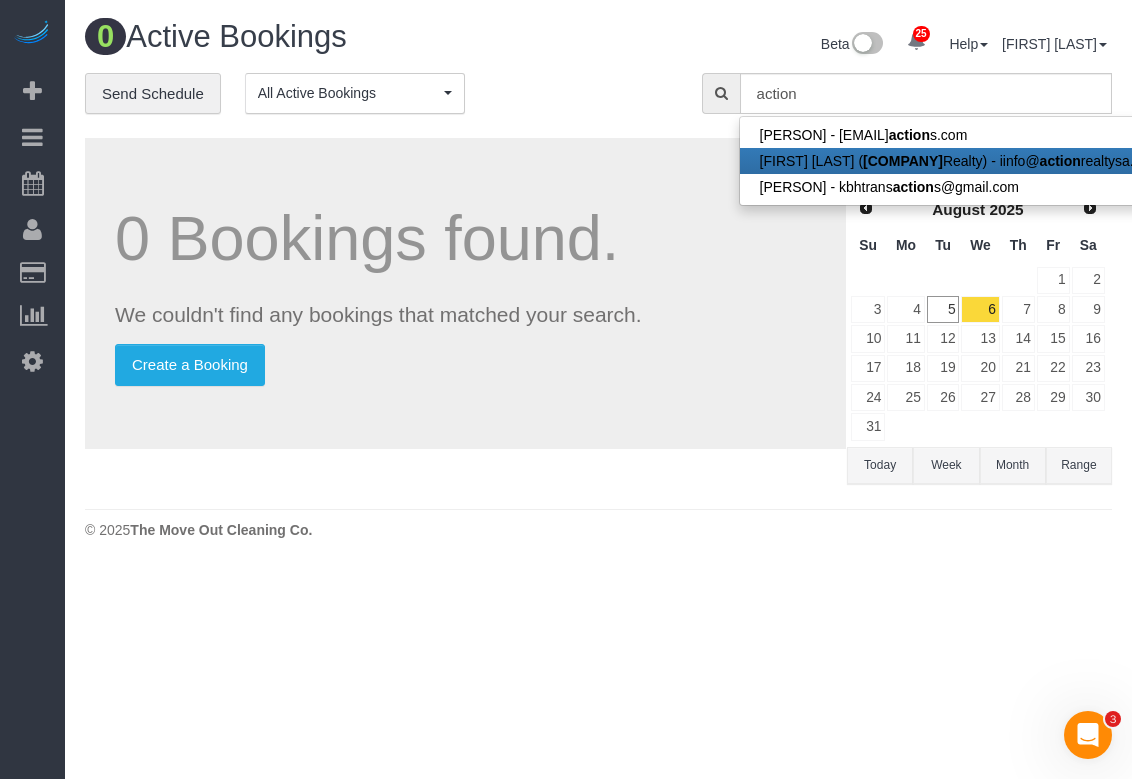 click on "[COMPANY] - [EMAIL]" at bounding box center [960, 161] 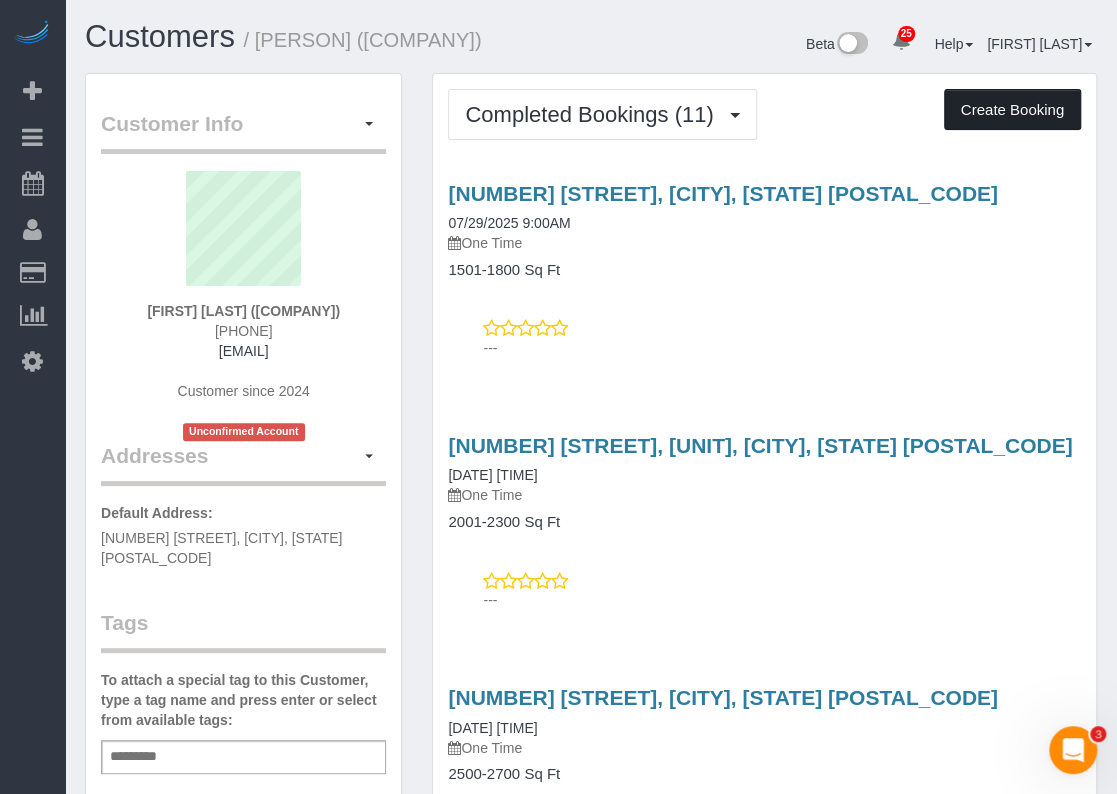 click on "Create Booking" at bounding box center (1012, 110) 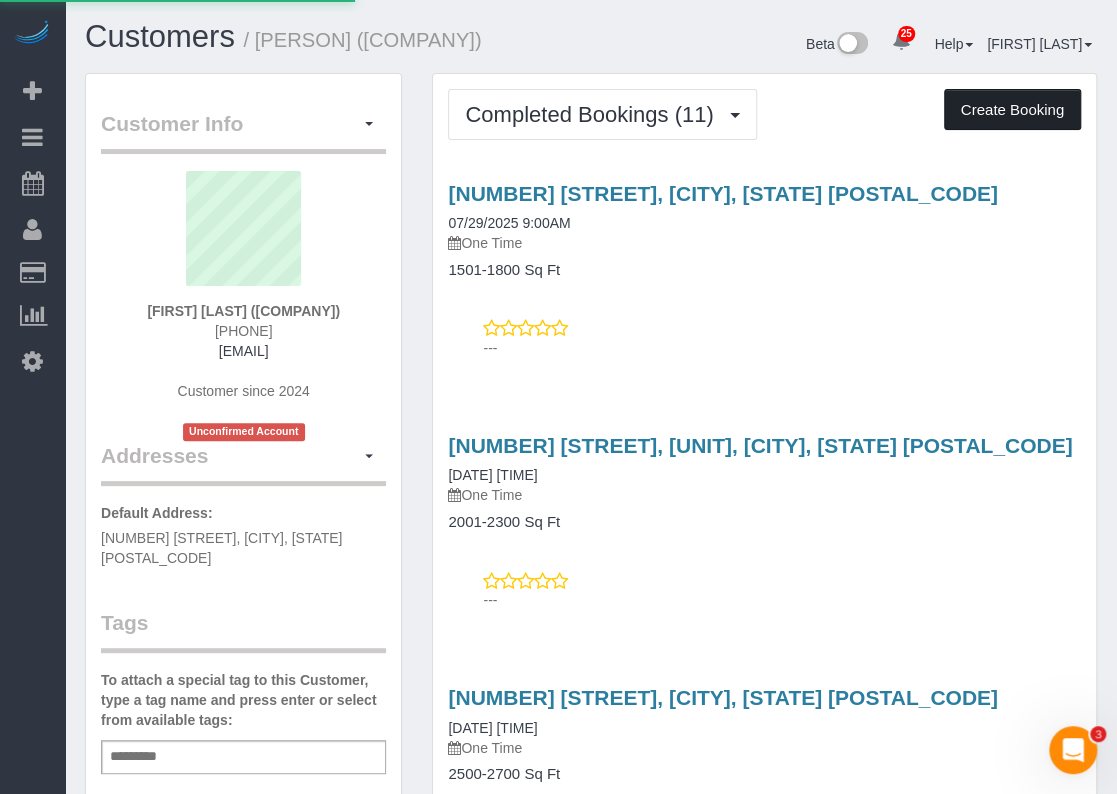 select on "TX" 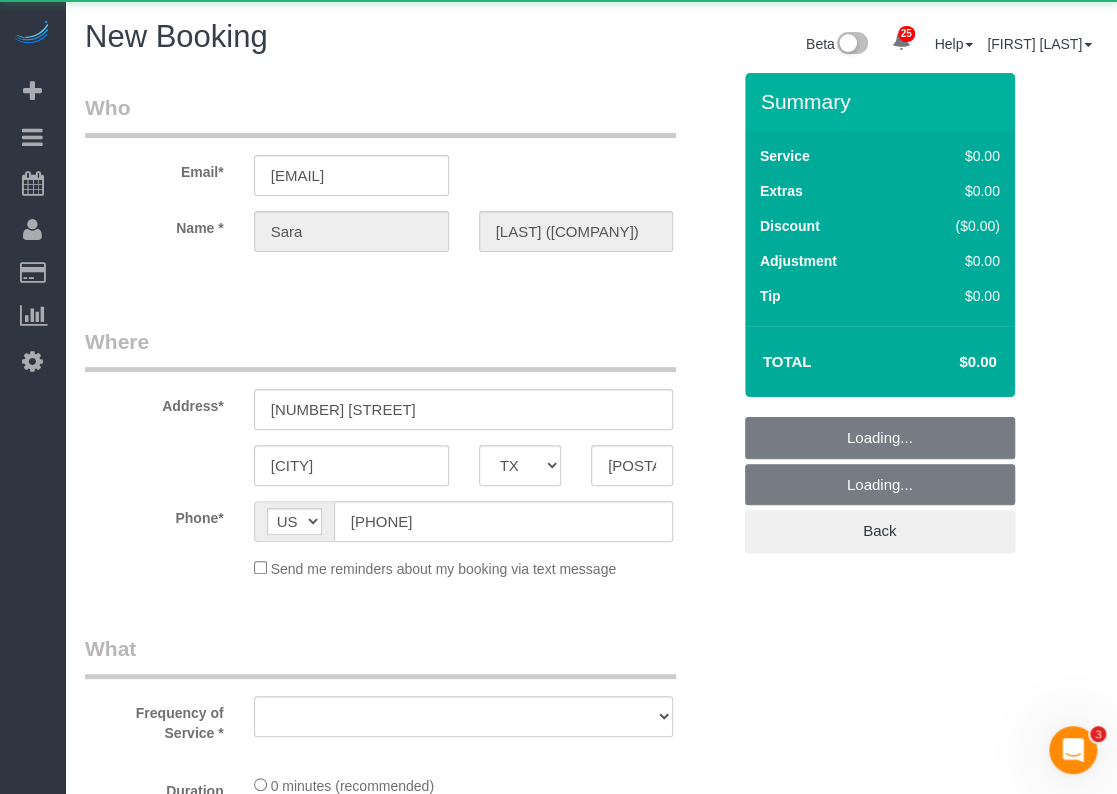 select on "object:13960" 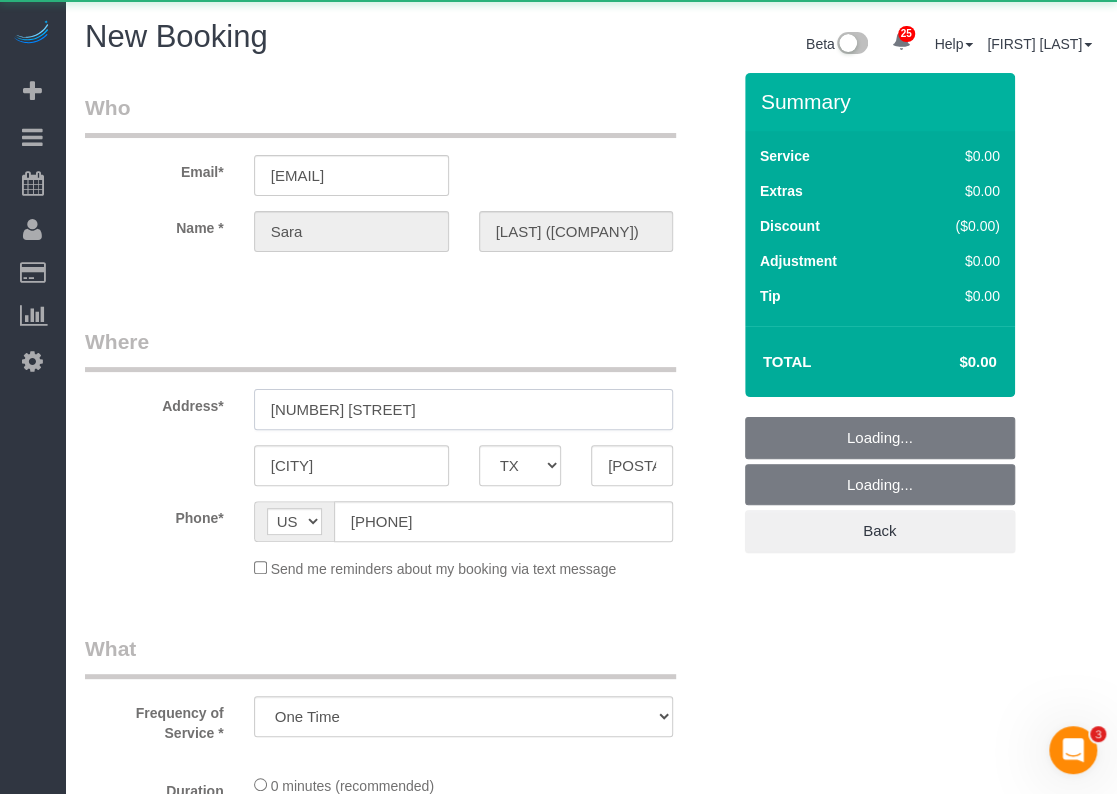 select on "3" 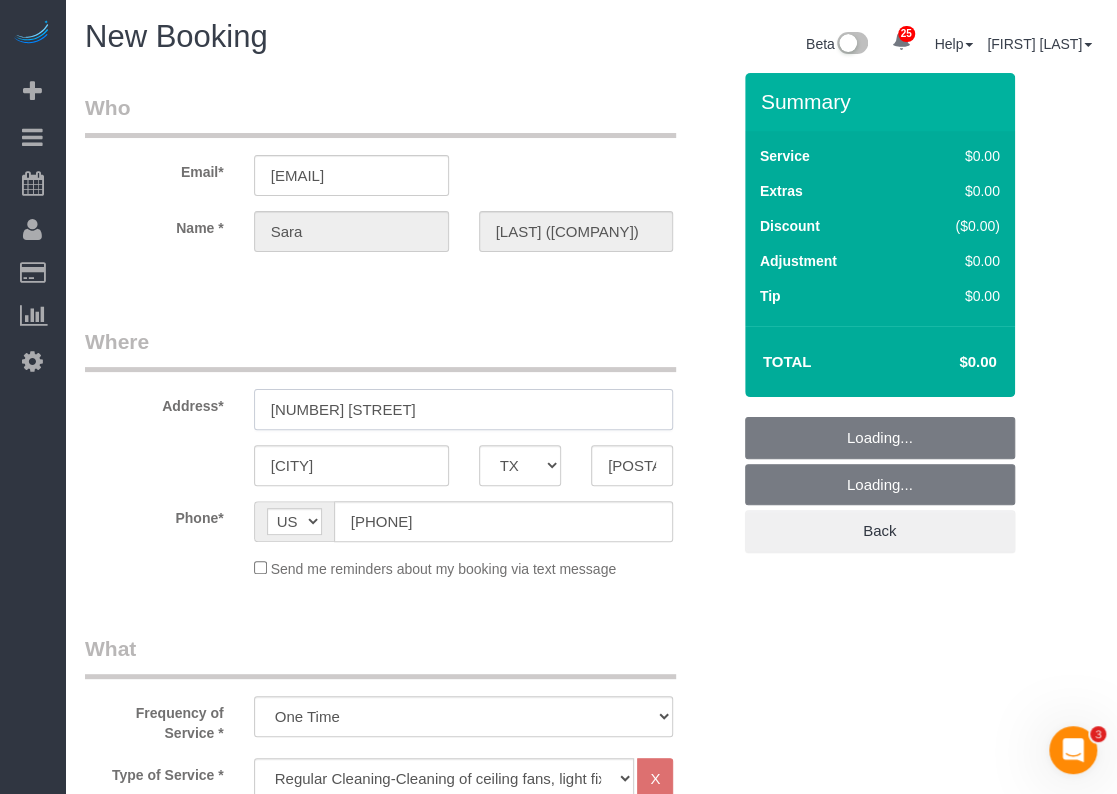 select on "object:14030" 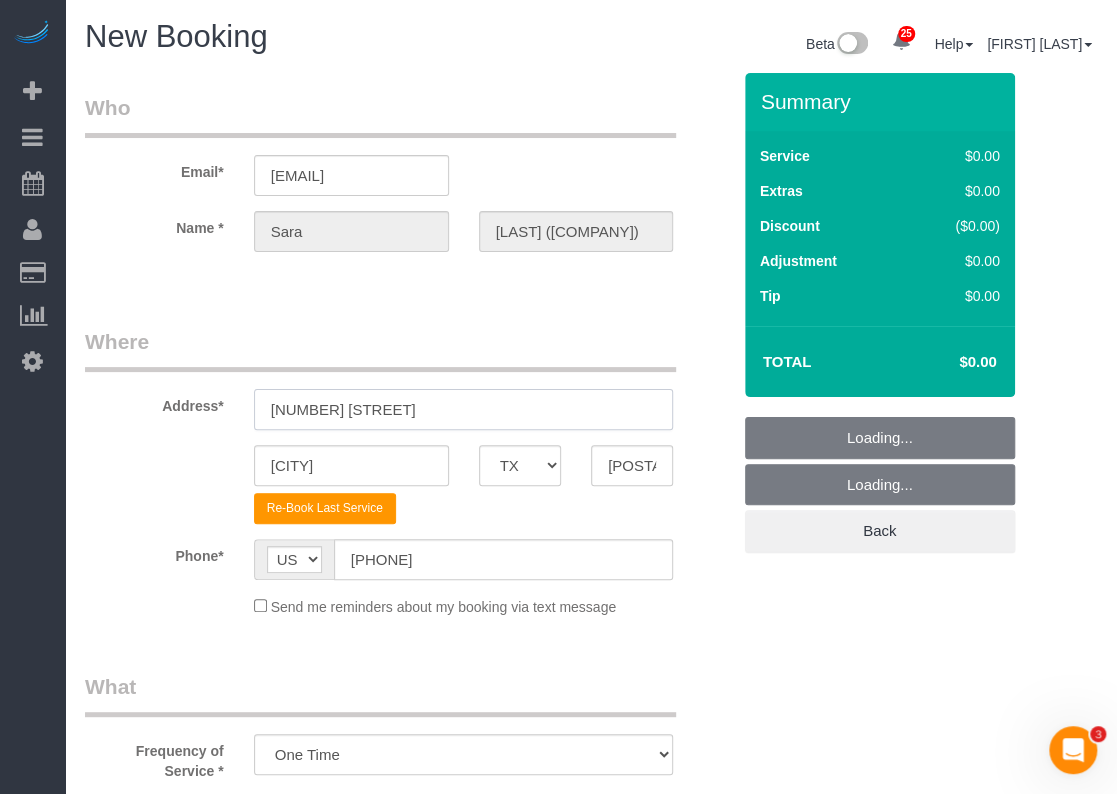 paste on "[NUMBER] [STREET], [CITY], [STATE] [POSTAL_CODE]" 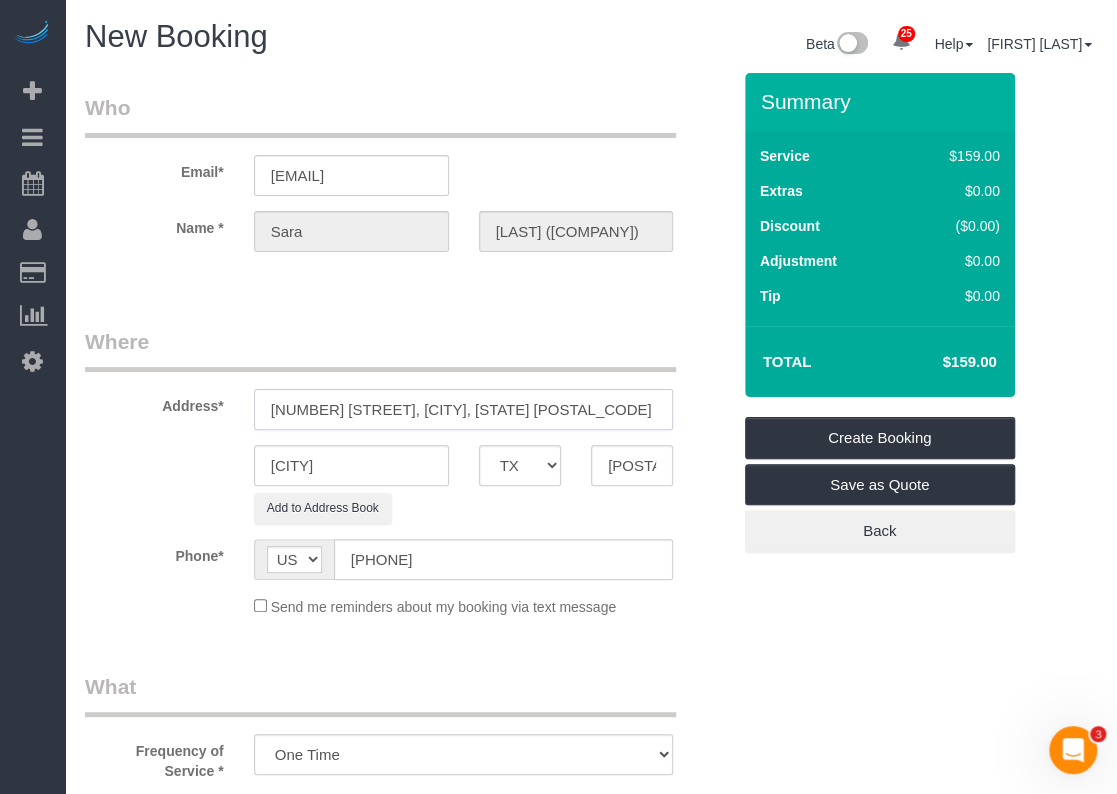 drag, startPoint x: 404, startPoint y: 411, endPoint x: 490, endPoint y: 403, distance: 86.37129 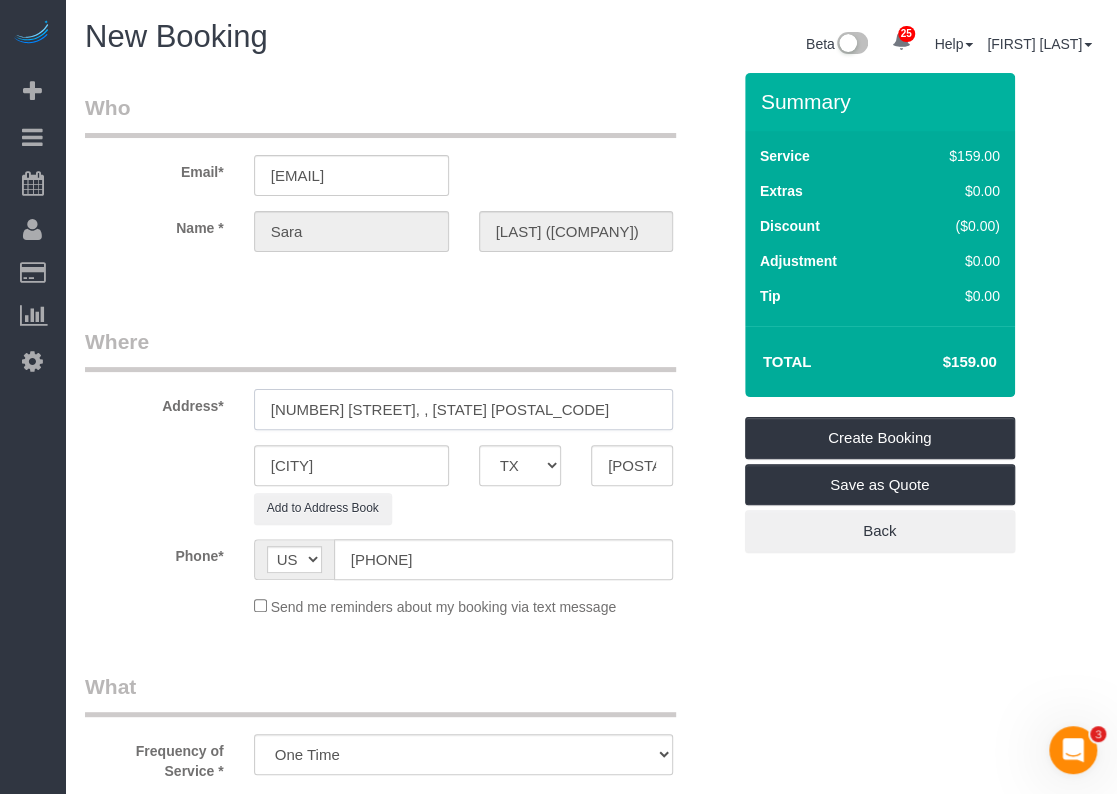 type on "[NUMBER] [STREET], , [STATE] [POSTAL_CODE]" 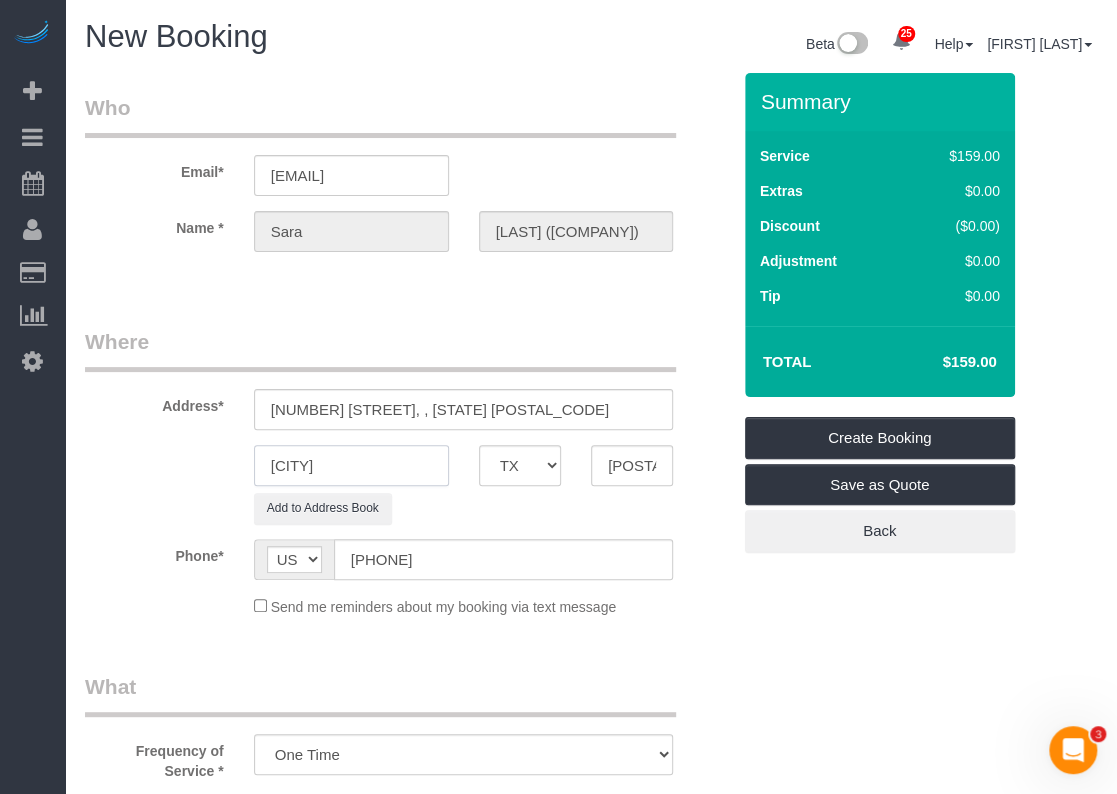 drag, startPoint x: 411, startPoint y: 461, endPoint x: 102, endPoint y: 441, distance: 309.64658 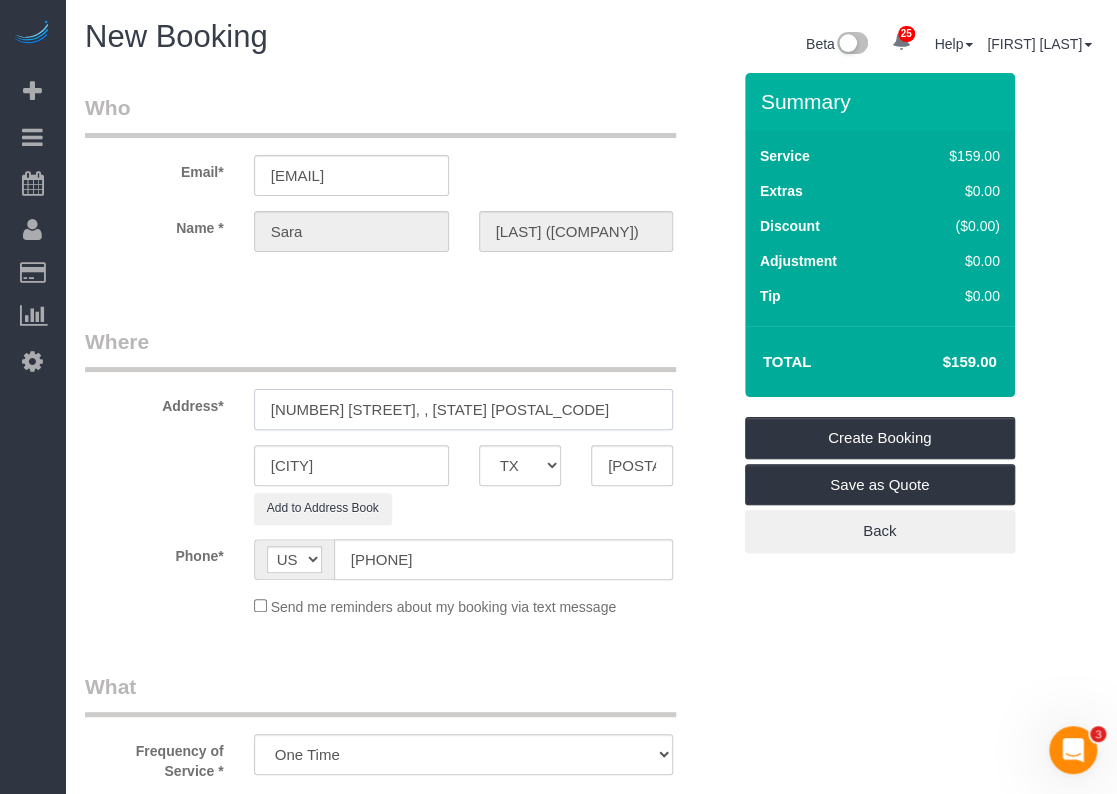 drag, startPoint x: 502, startPoint y: 413, endPoint x: 437, endPoint y: 408, distance: 65.192024 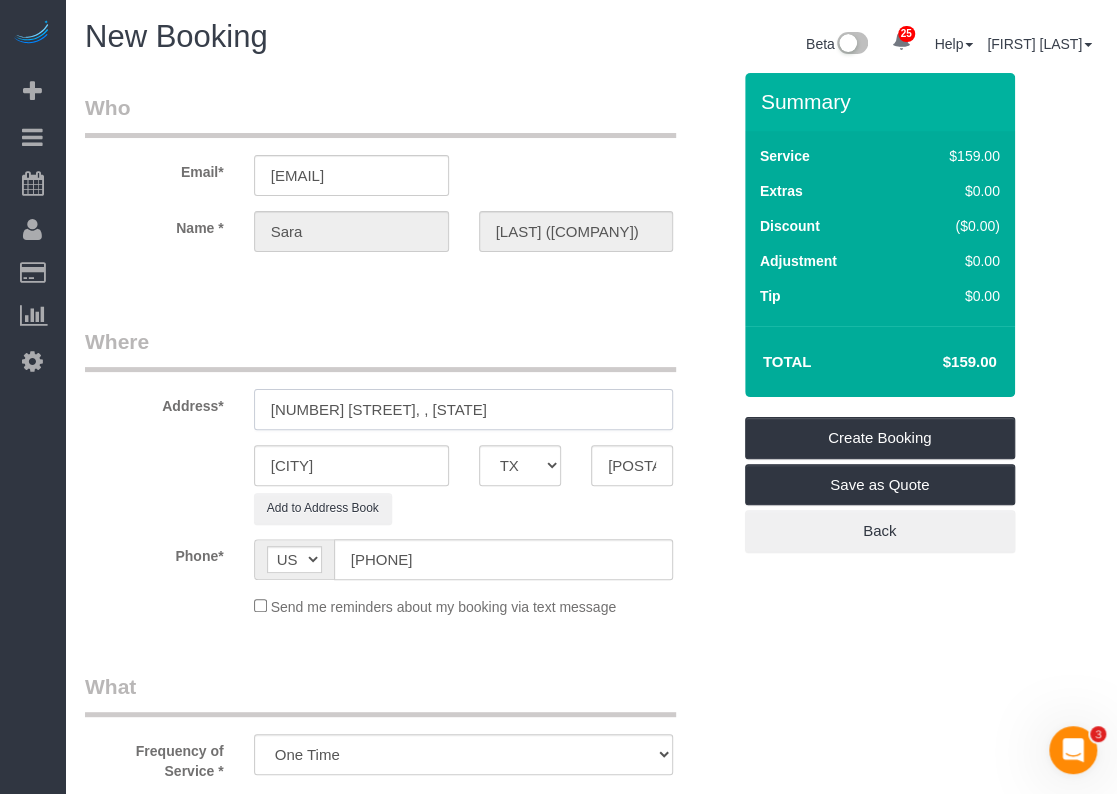 type on "[NUMBER] [STREET], , [STATE]" 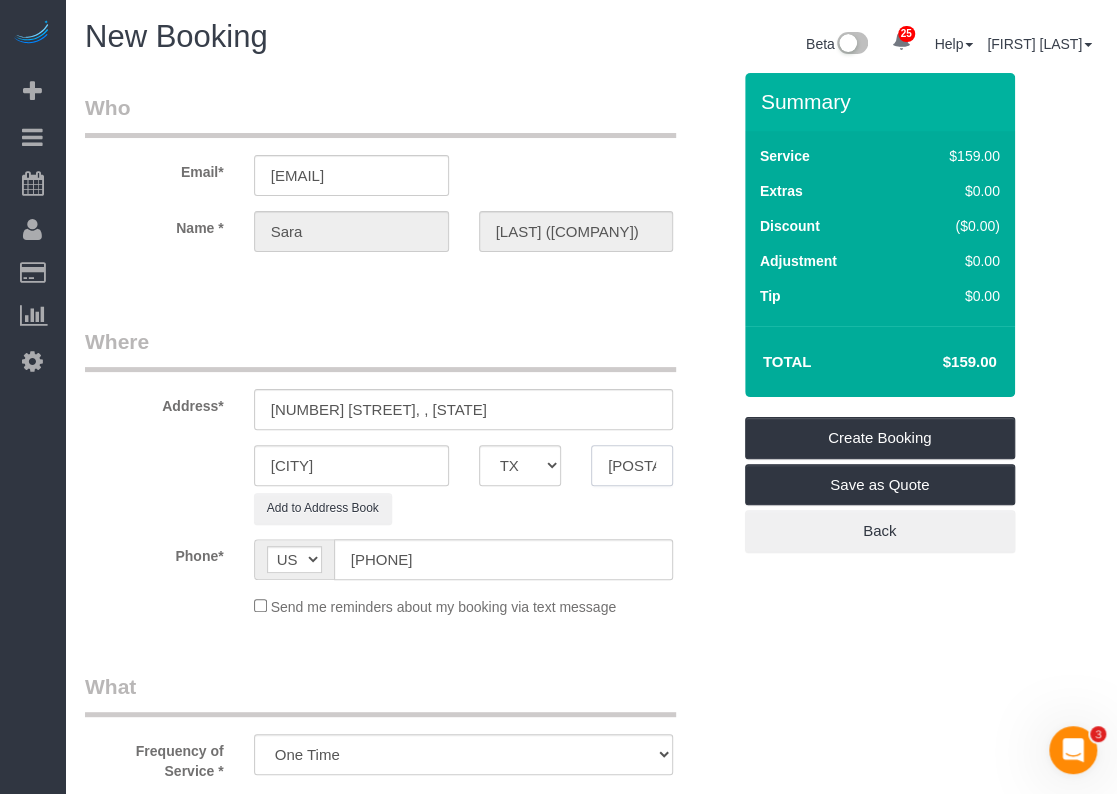 drag, startPoint x: 668, startPoint y: 461, endPoint x: 505, endPoint y: 451, distance: 163.30646 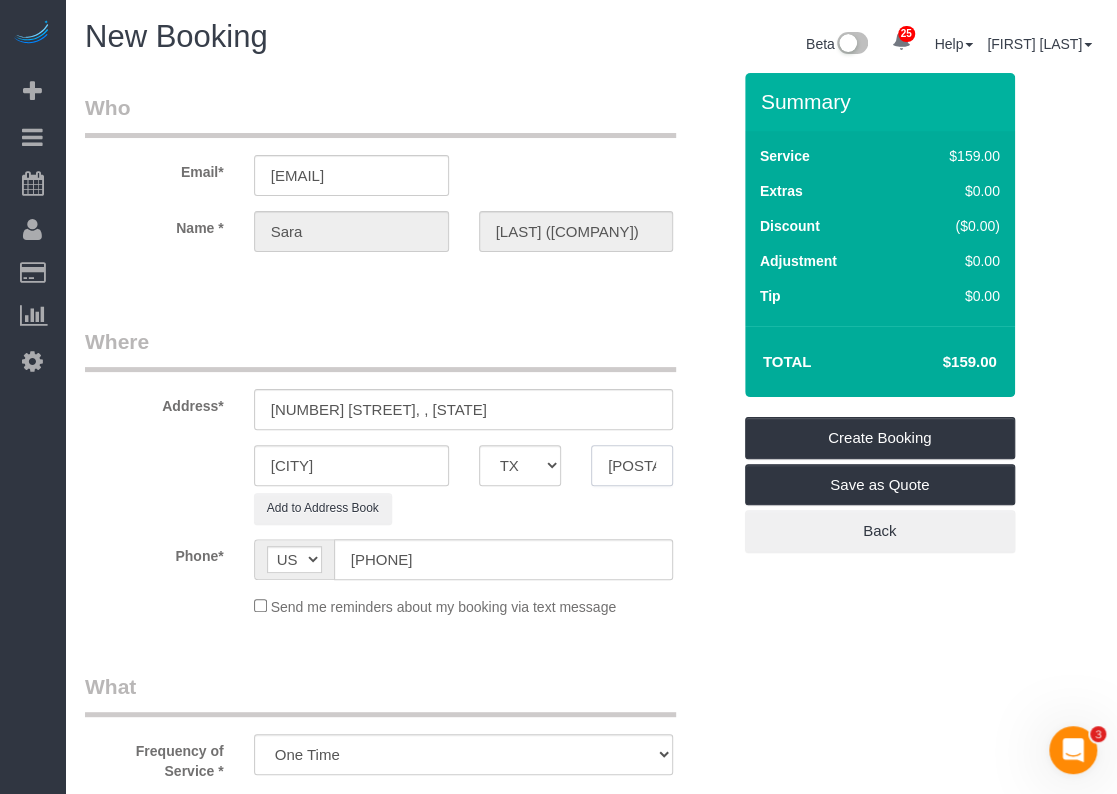 paste on "3" 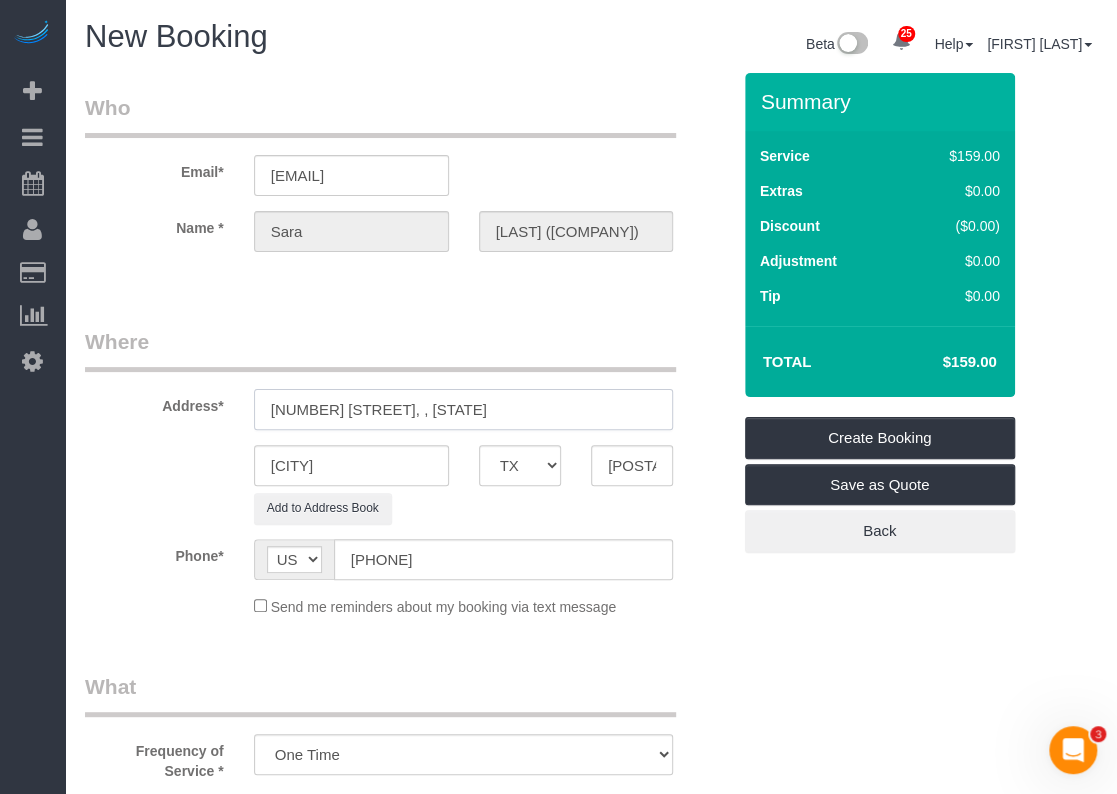 drag, startPoint x: 479, startPoint y: 415, endPoint x: 397, endPoint y: 413, distance: 82.02438 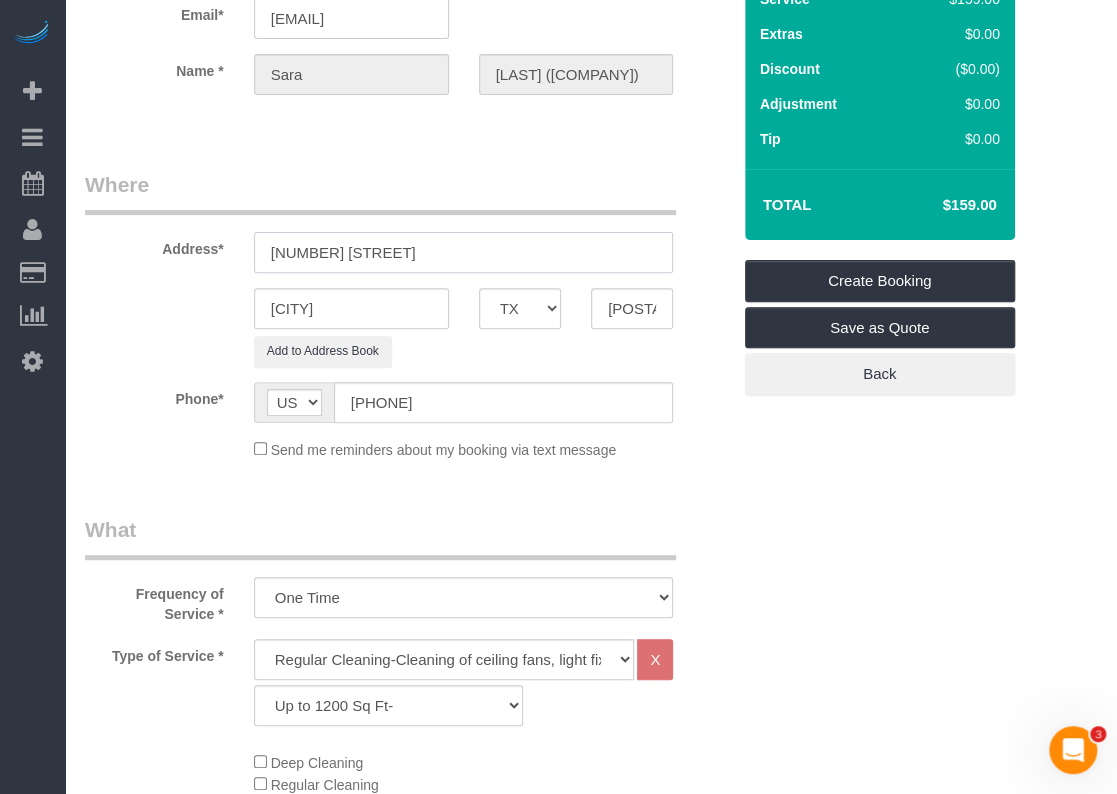scroll, scrollTop: 400, scrollLeft: 0, axis: vertical 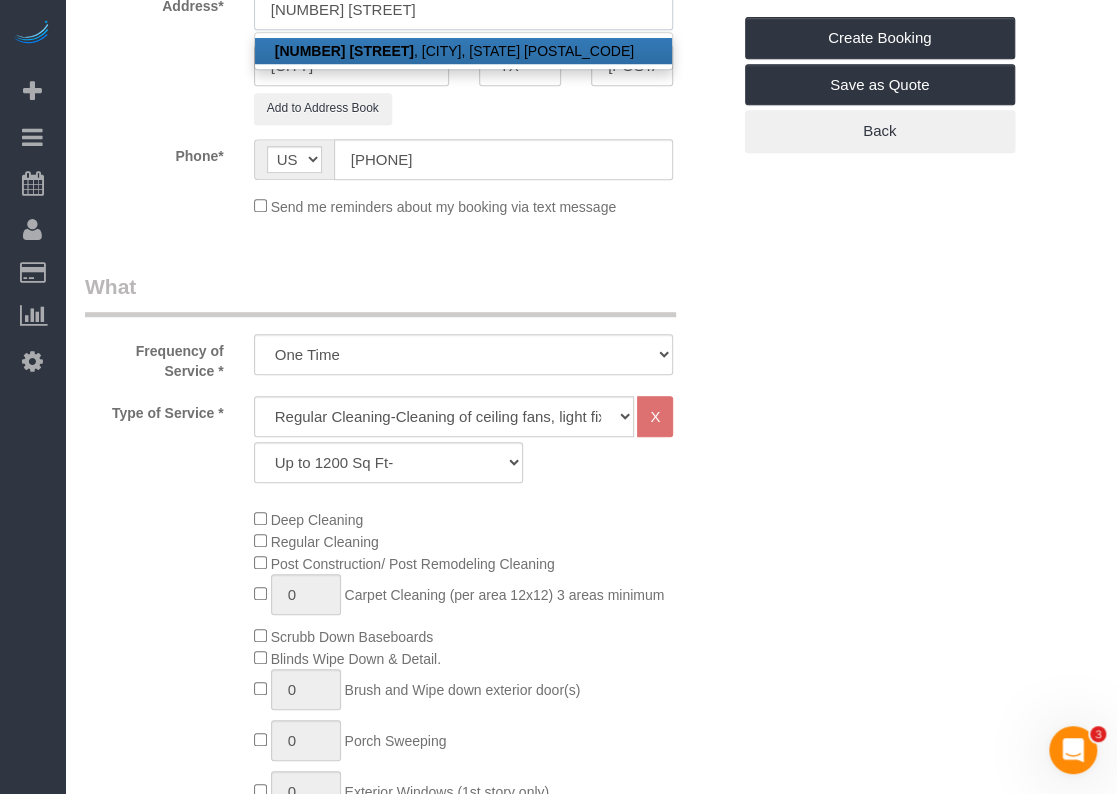 type on "[NUMBER] [STREET]" 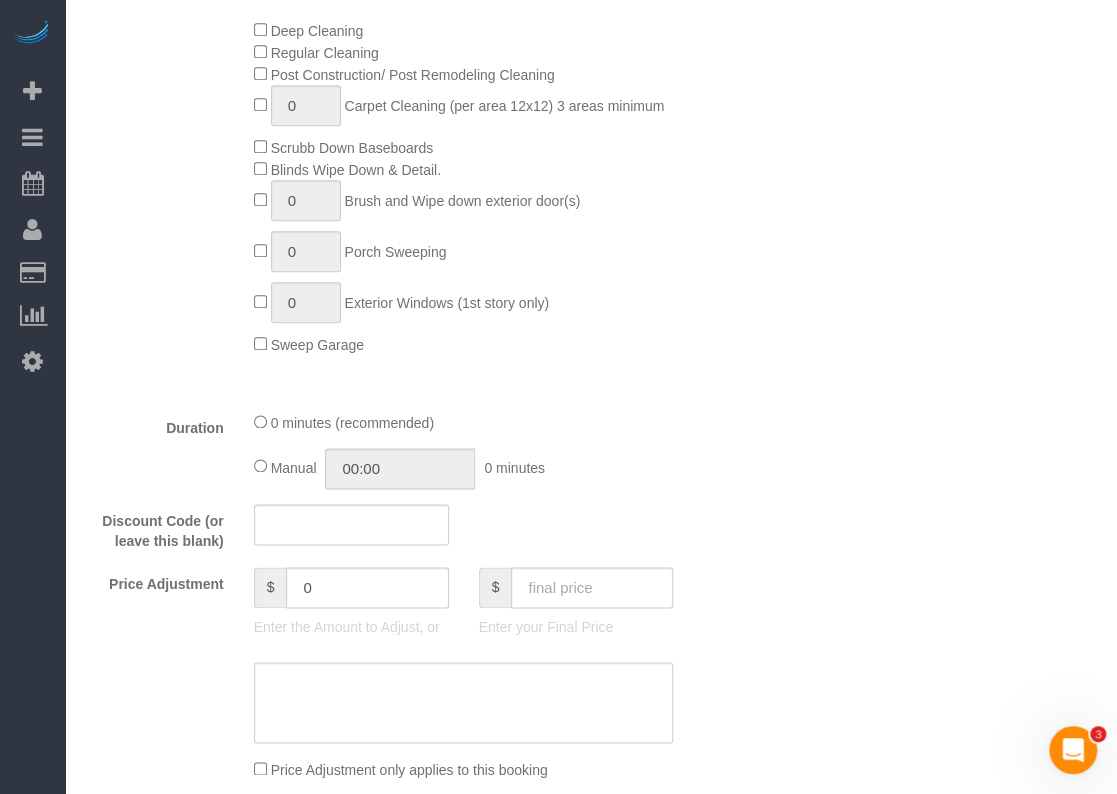 scroll, scrollTop: 1000, scrollLeft: 0, axis: vertical 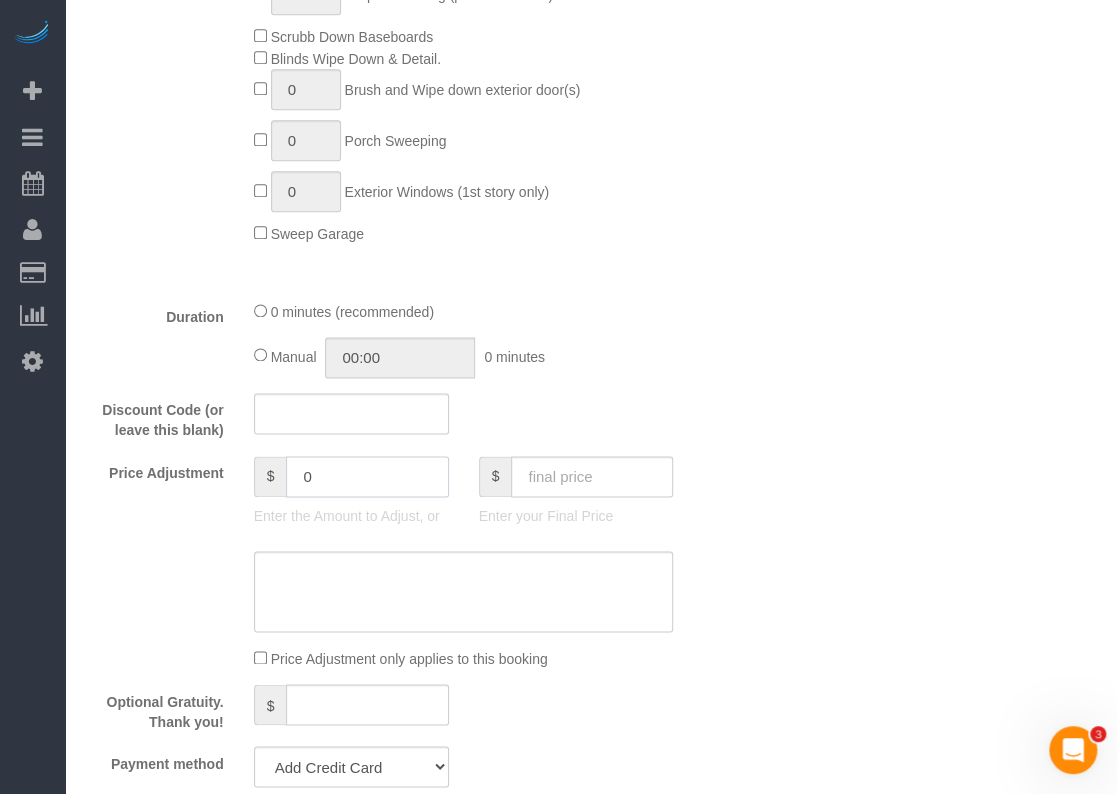 drag, startPoint x: 292, startPoint y: 479, endPoint x: 236, endPoint y: 482, distance: 56.0803 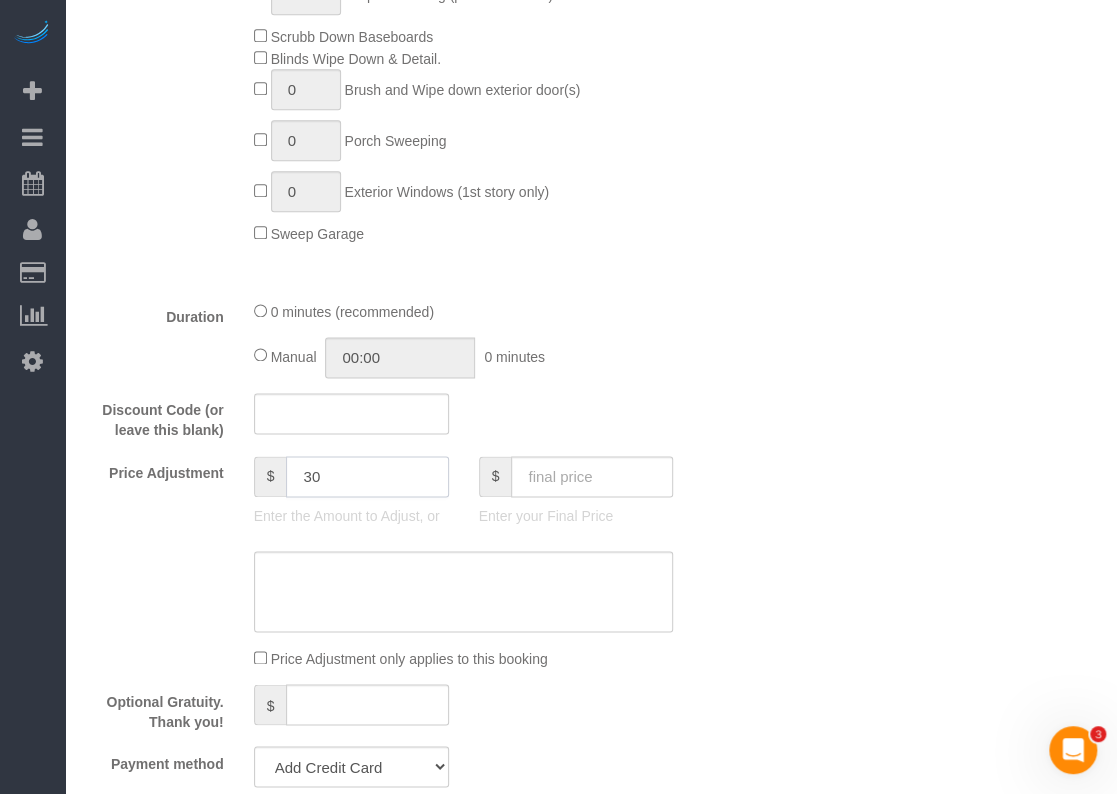 type on "30" 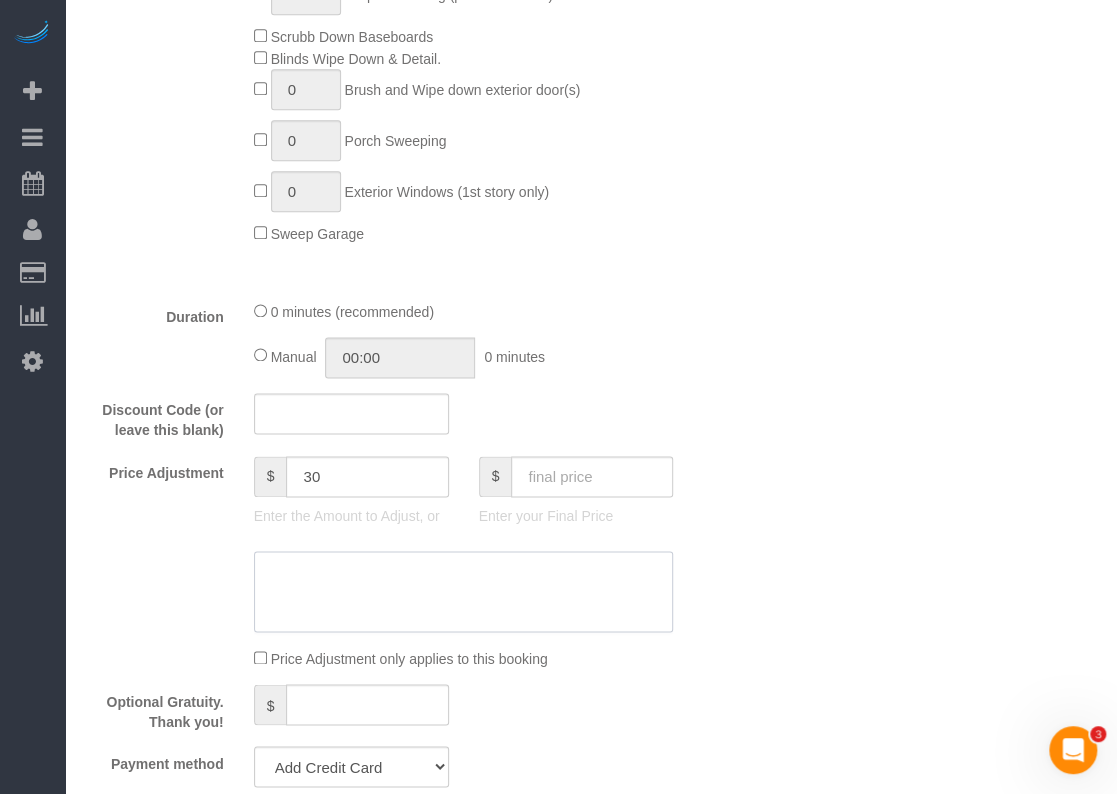 click 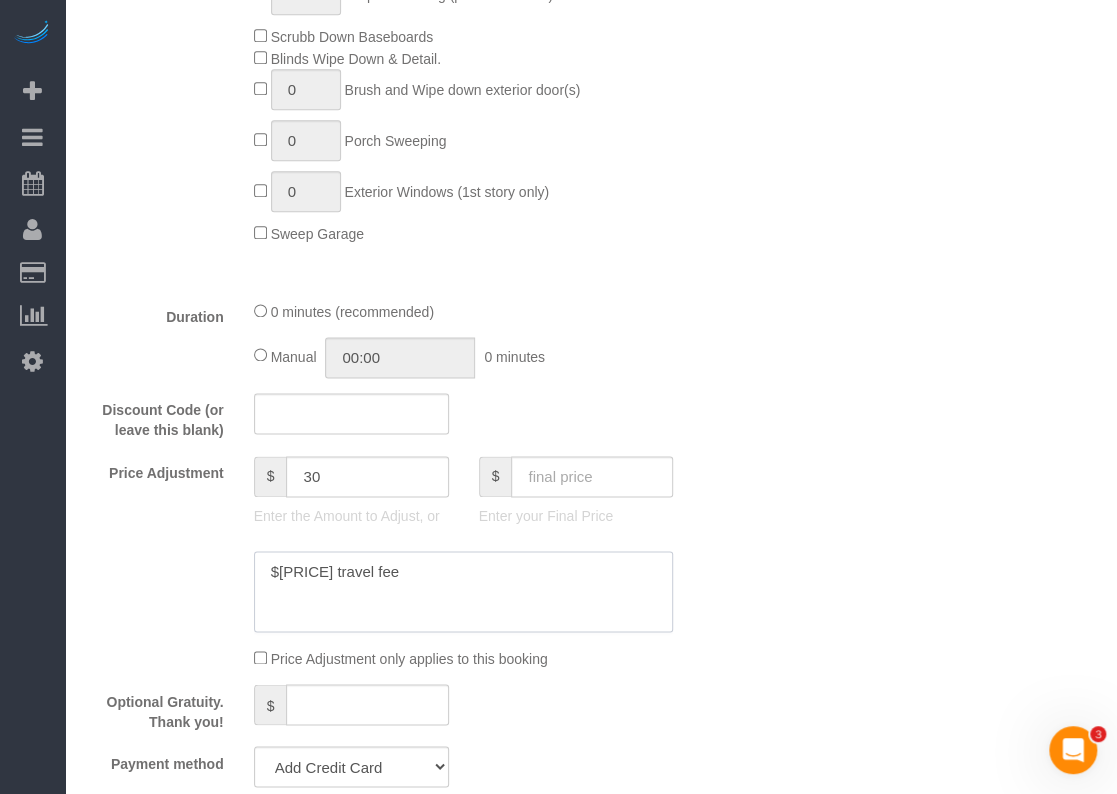 type on "$[PRICE] travel fee" 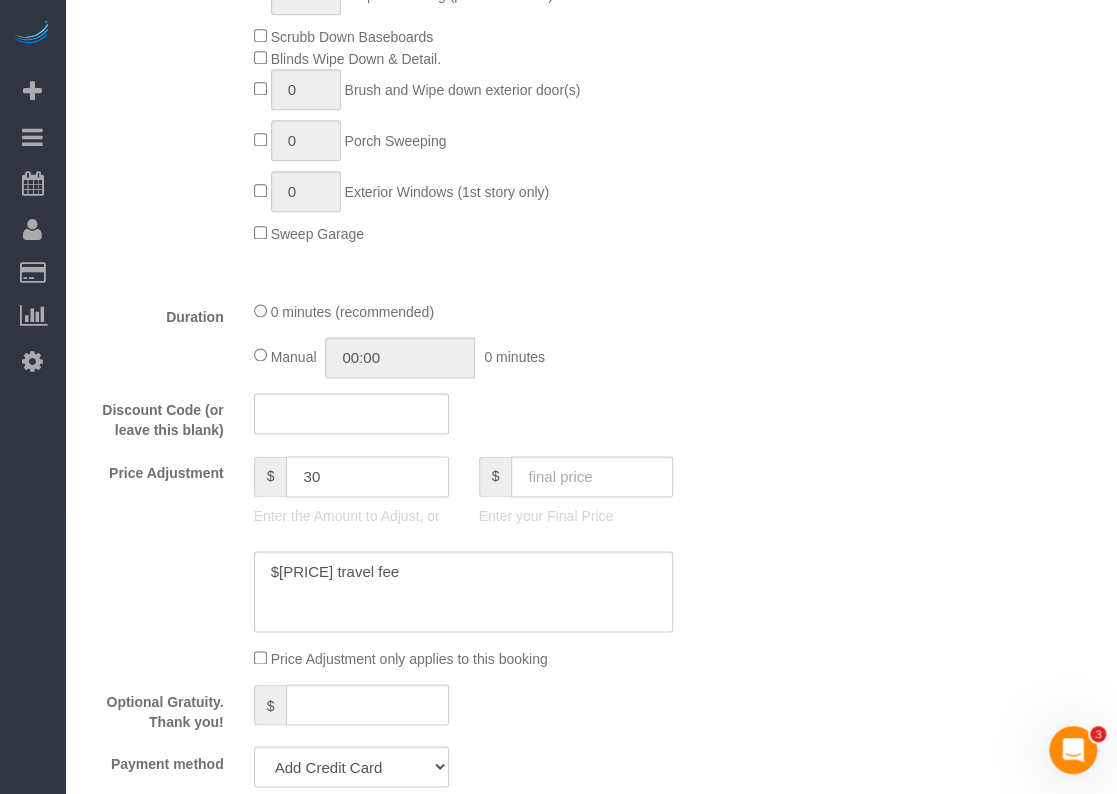 drag, startPoint x: 345, startPoint y: 477, endPoint x: 114, endPoint y: 461, distance: 231.55345 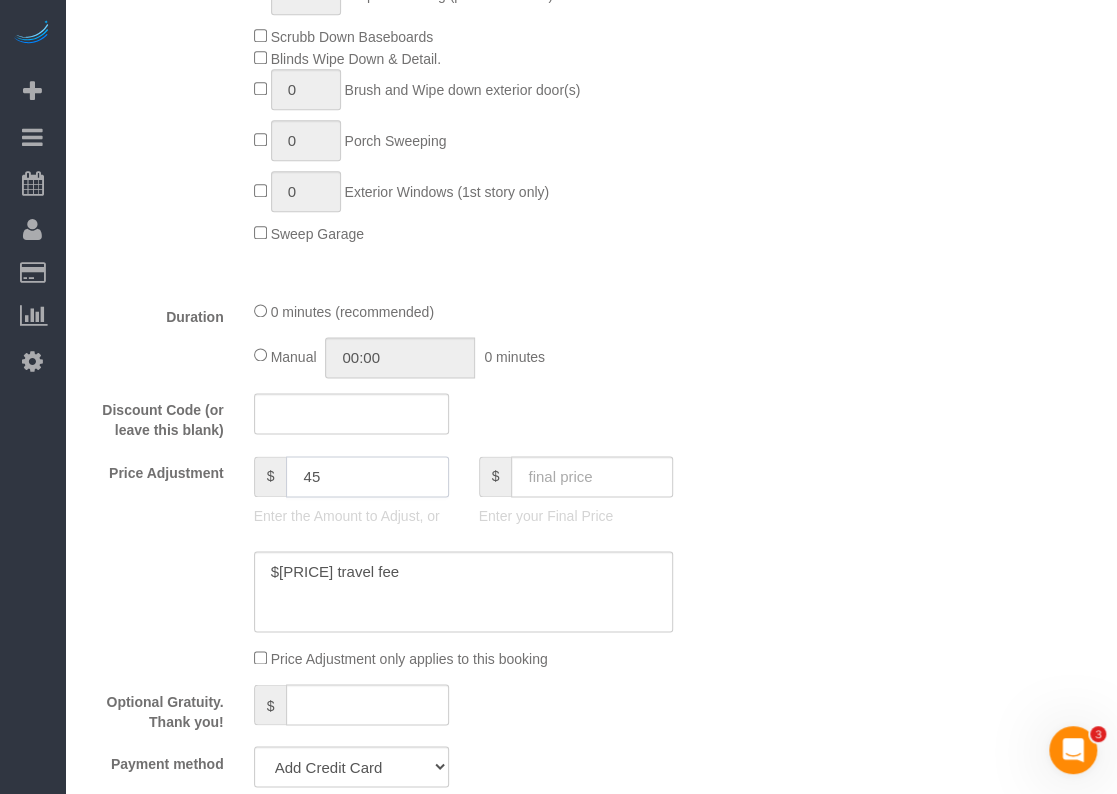 type on "45" 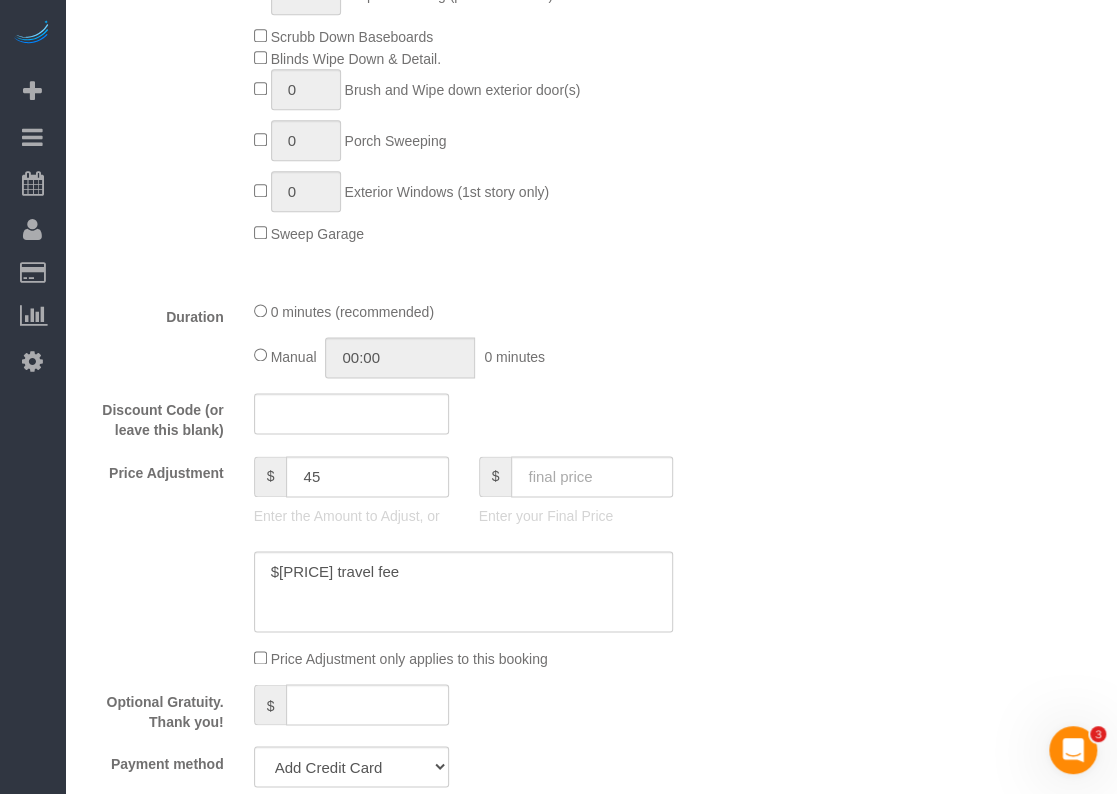 click on "Who
Email*
[EMAIL]
Name *
[FIRST]
[LAST] ([COMPANY])
Where
Address*
[NUMBER] [STREET]
[CITY]
AK
AL
AR
AZ
CA
CO
CT
DC
DE
FL
GA
HI
IA
ID
IL
IN
KS
KY
LA
MA
MD
ME
MI
MN
MO
MS
MT
NC
ND" at bounding box center [591, 541] 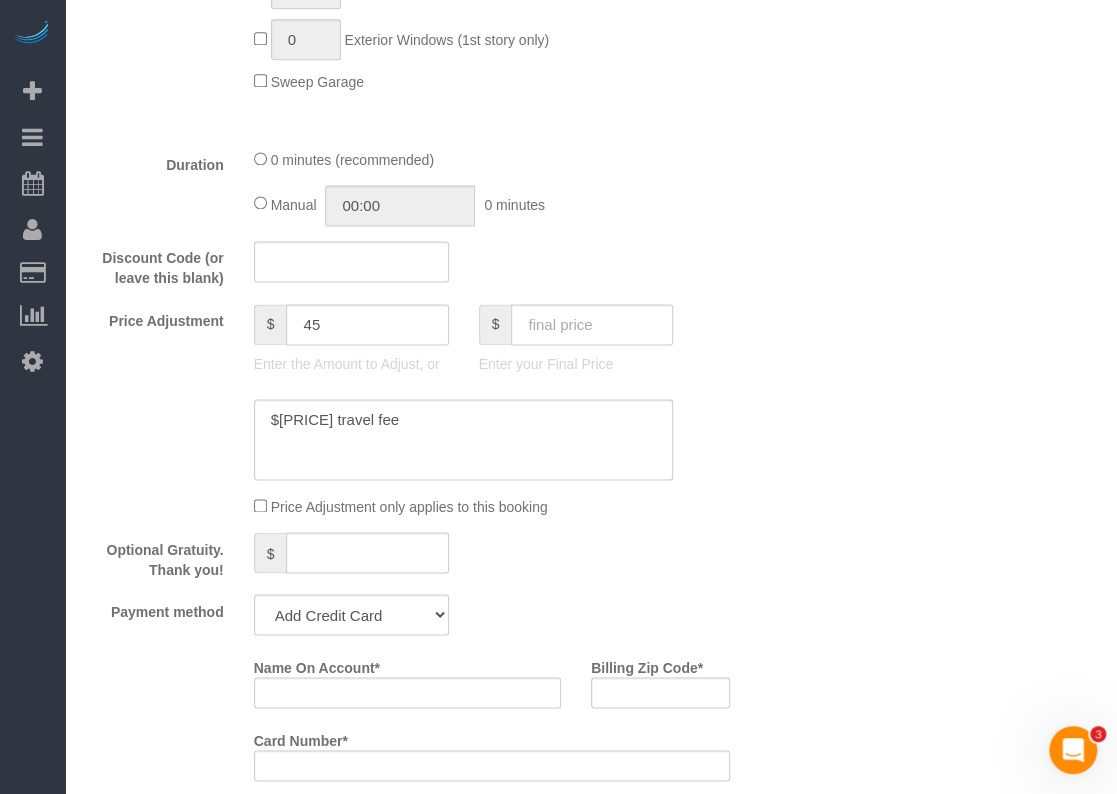 scroll, scrollTop: 1200, scrollLeft: 0, axis: vertical 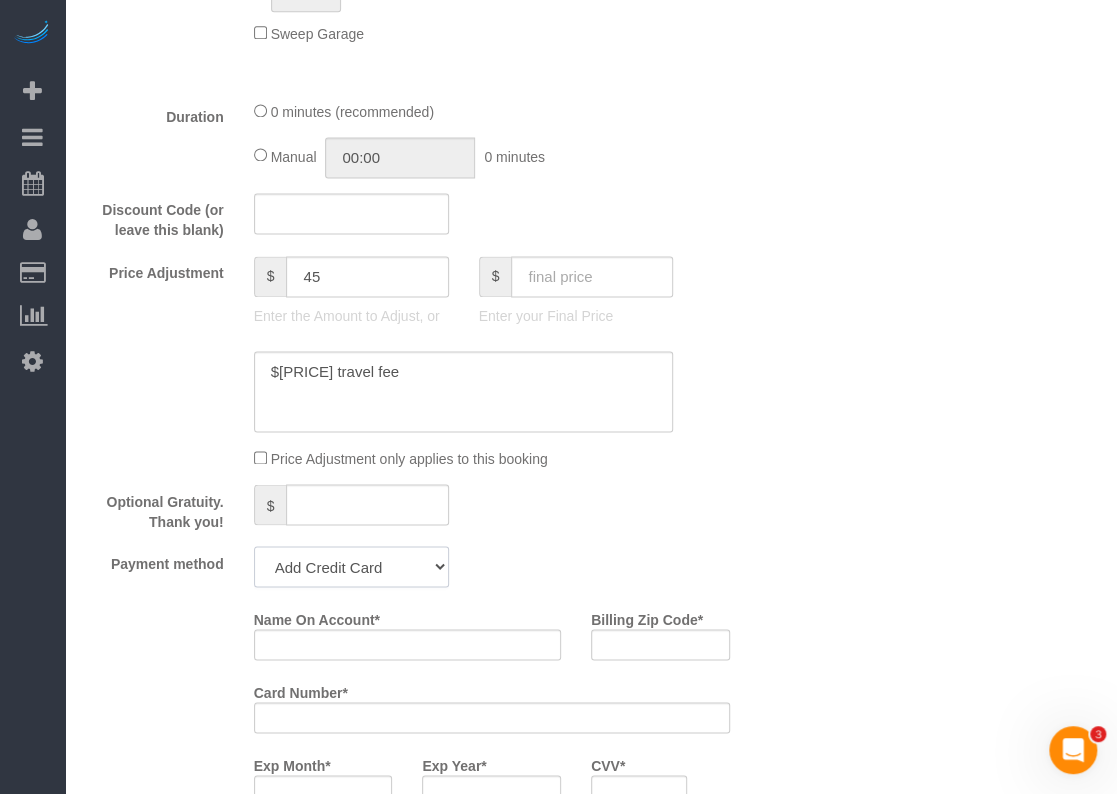 click on "Add Credit Card Cash Check Paypal" 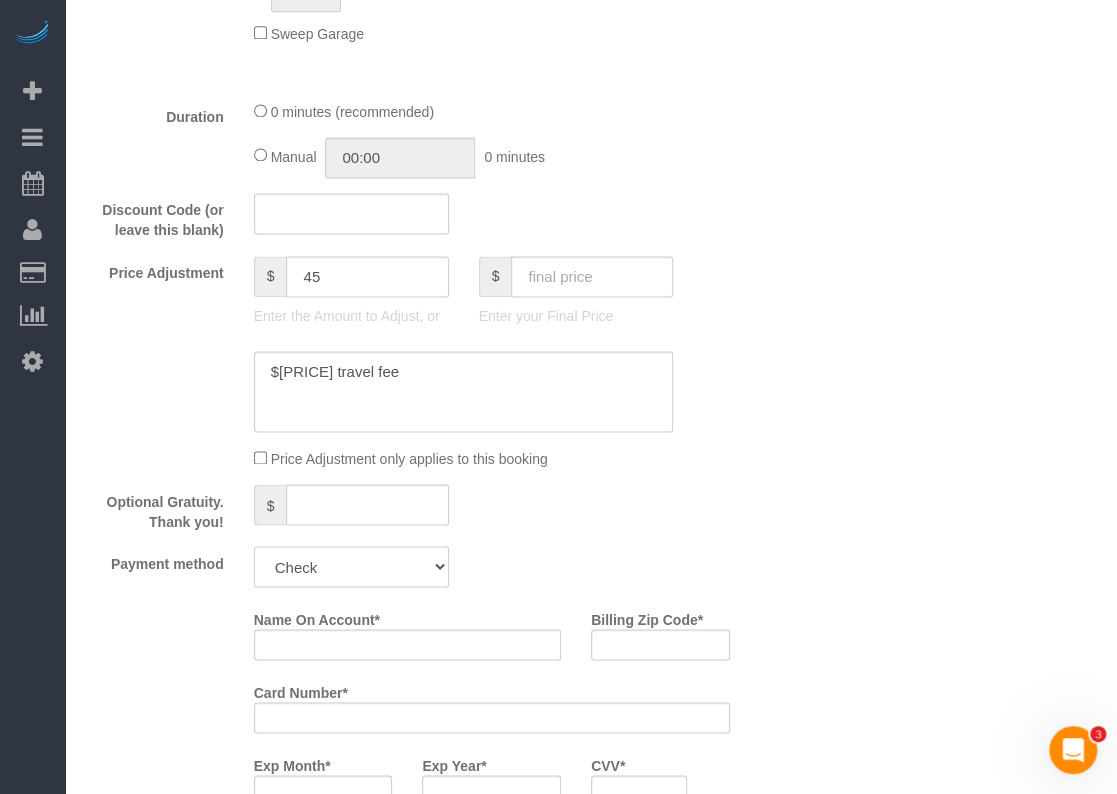 click on "Add Credit Card Cash Check Paypal" 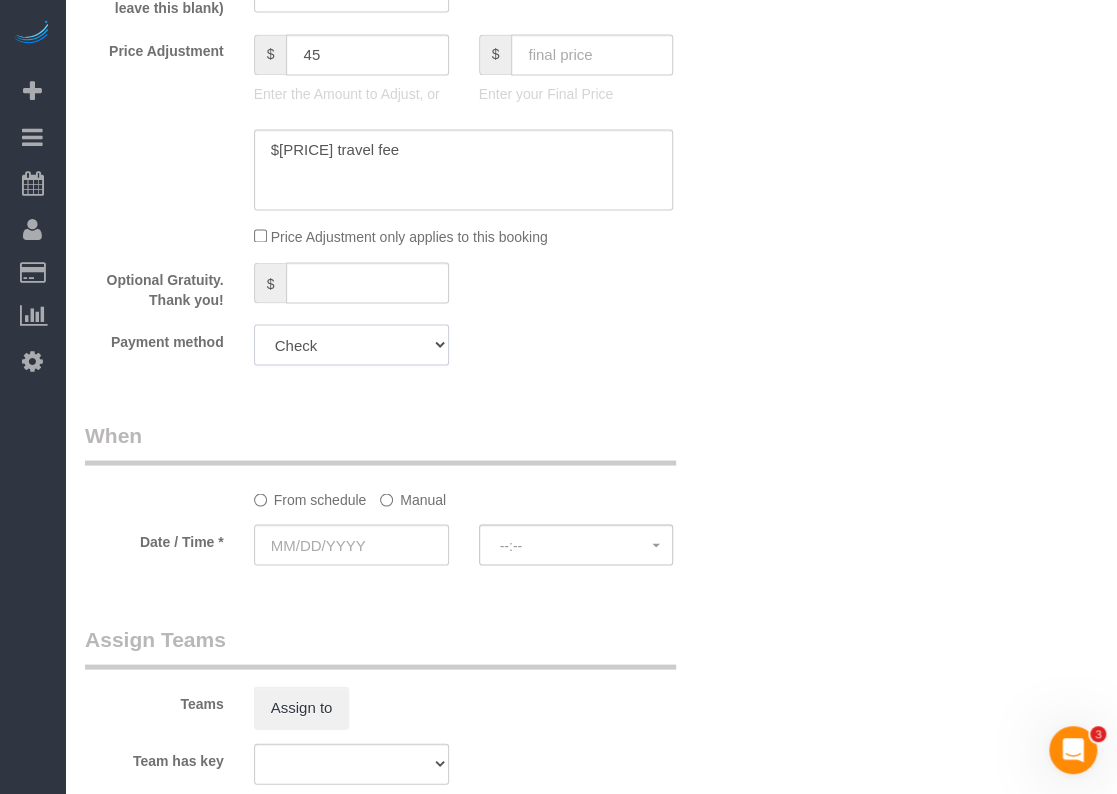 scroll, scrollTop: 1500, scrollLeft: 0, axis: vertical 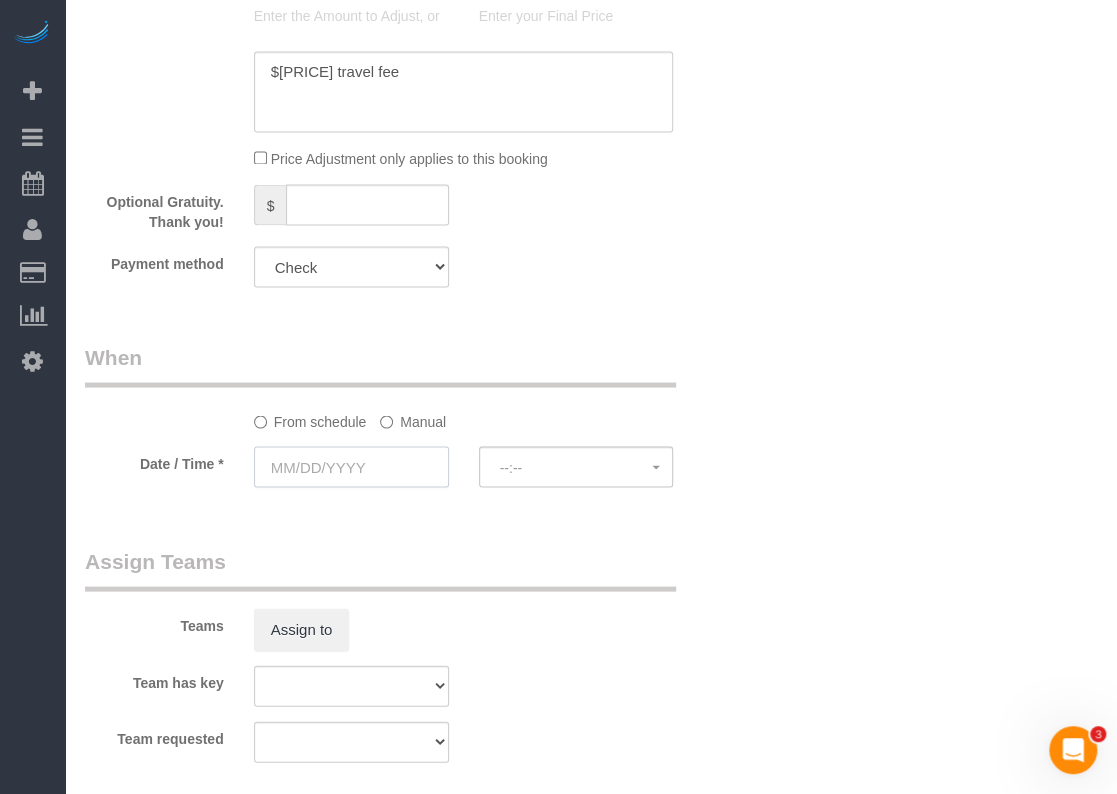 click at bounding box center (351, 466) 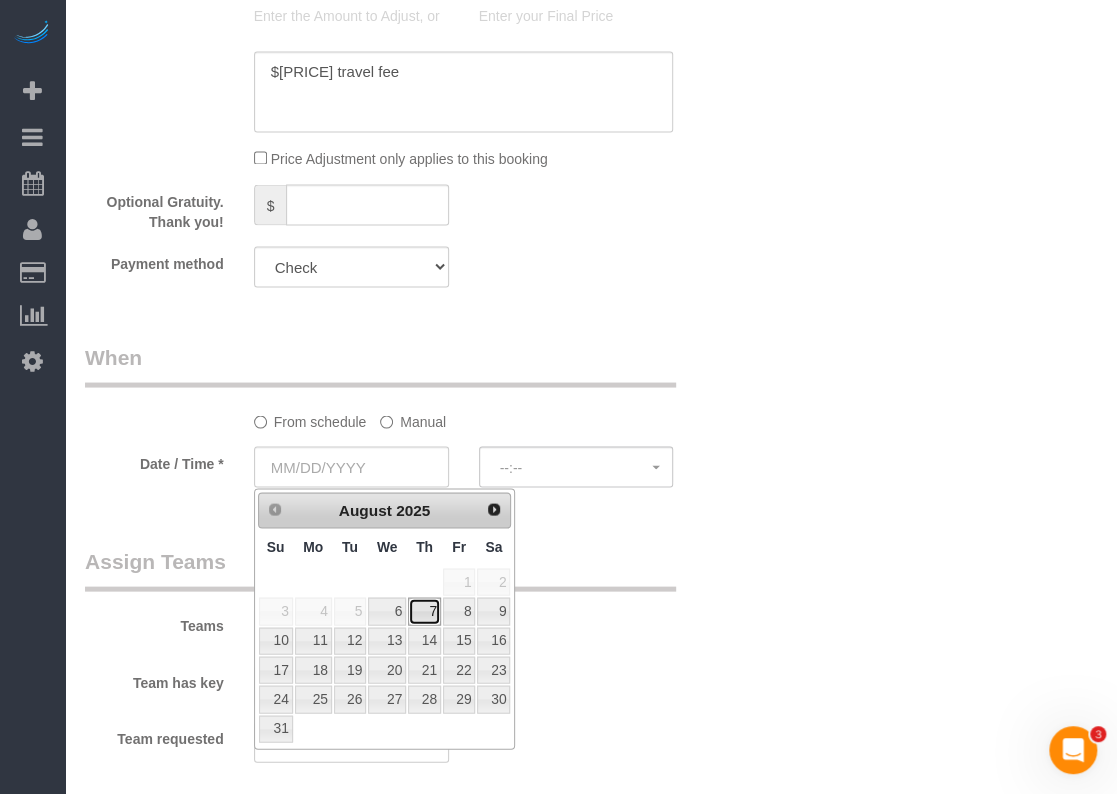 click on "7" at bounding box center (424, 610) 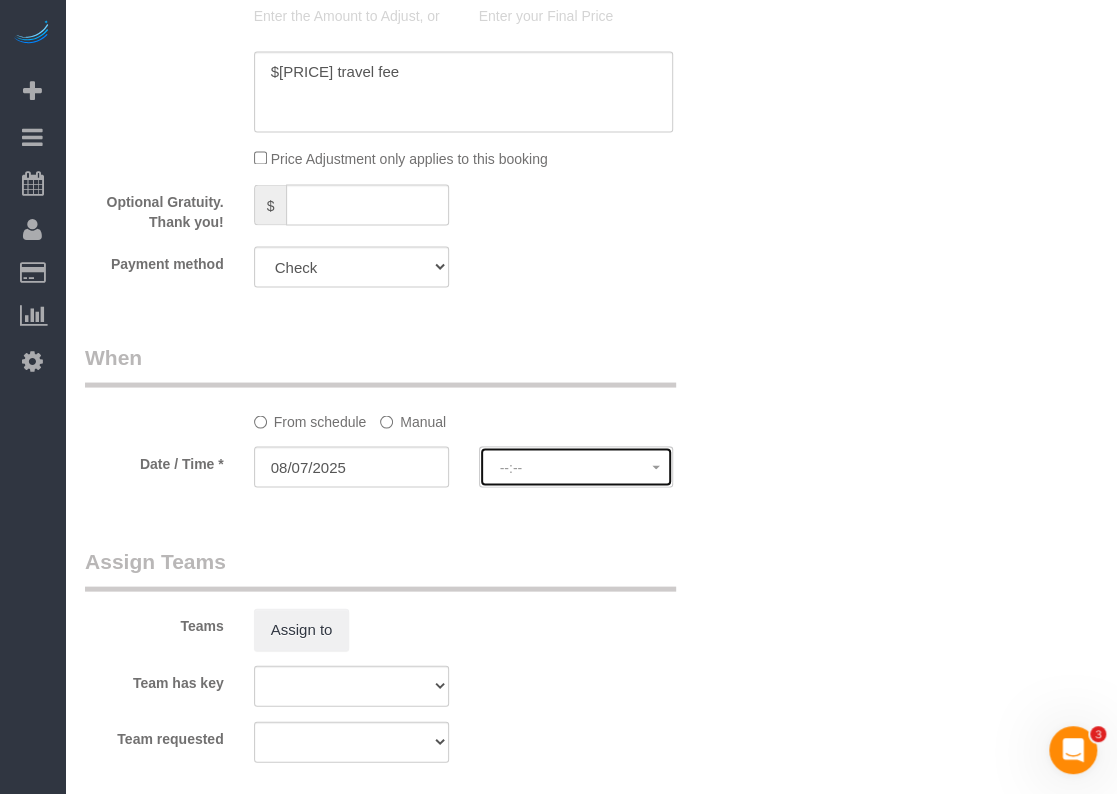 click on "--:--" 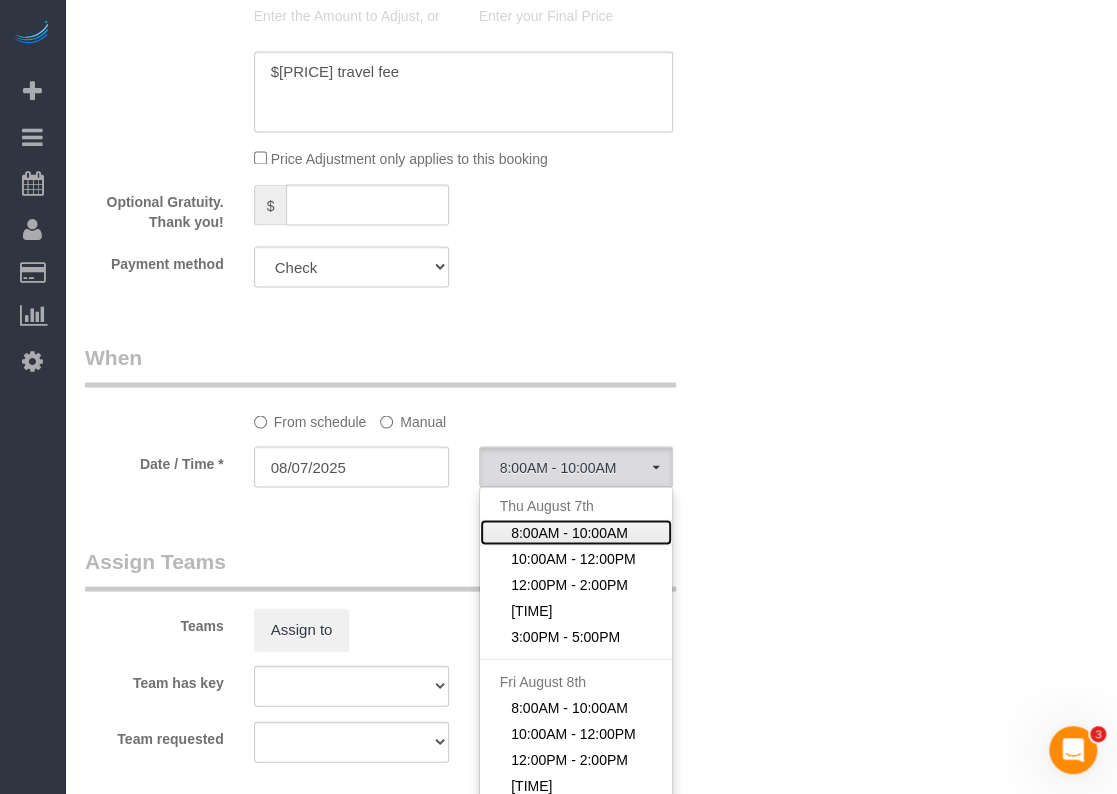click on "8:00AM - 10:00AM" 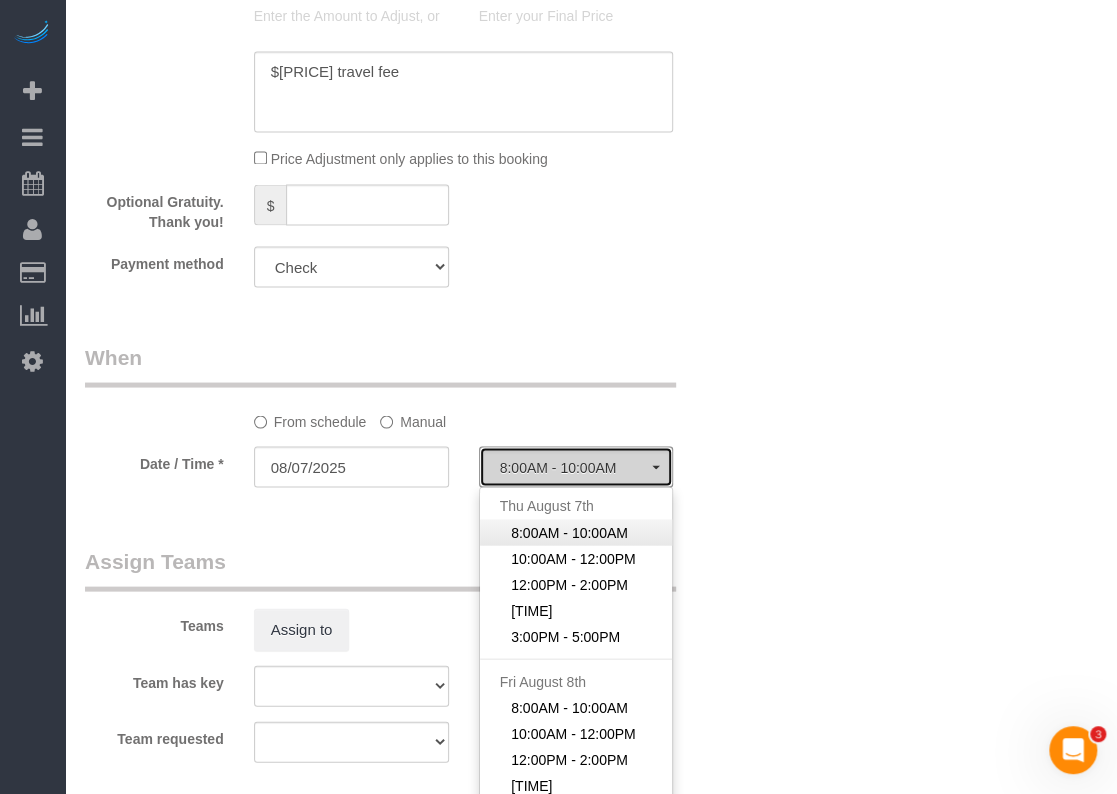 select on "spot304" 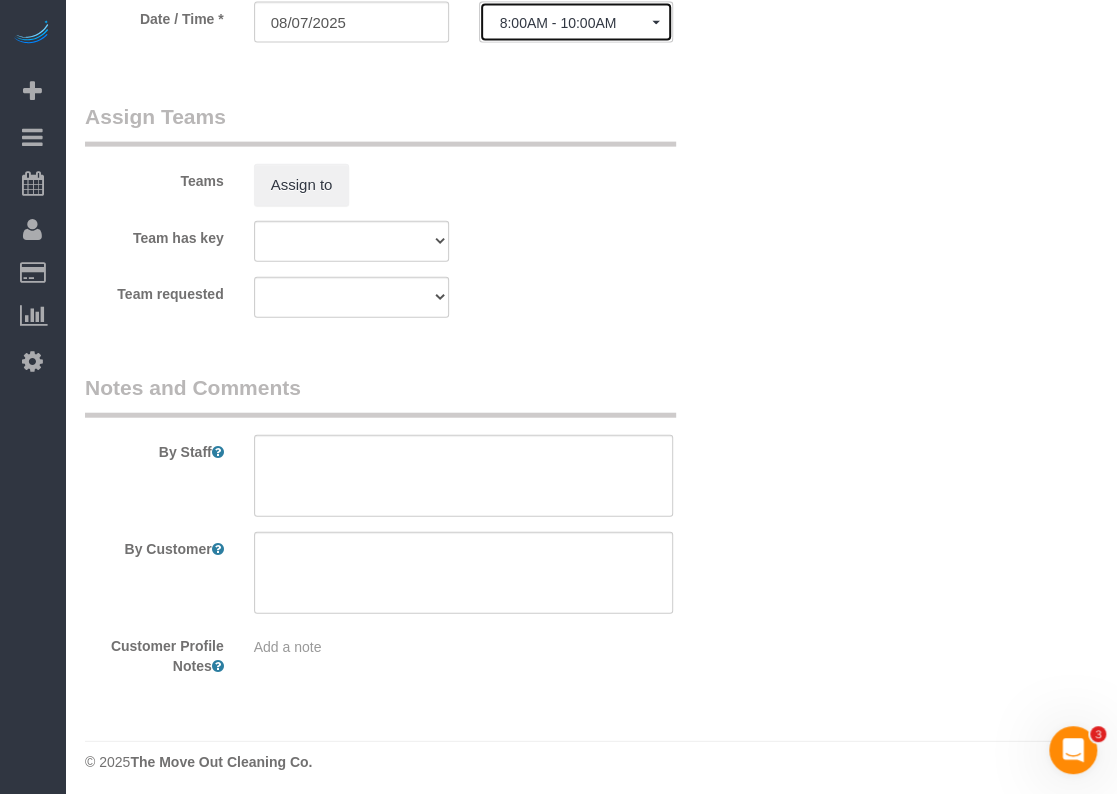 scroll, scrollTop: 1948, scrollLeft: 0, axis: vertical 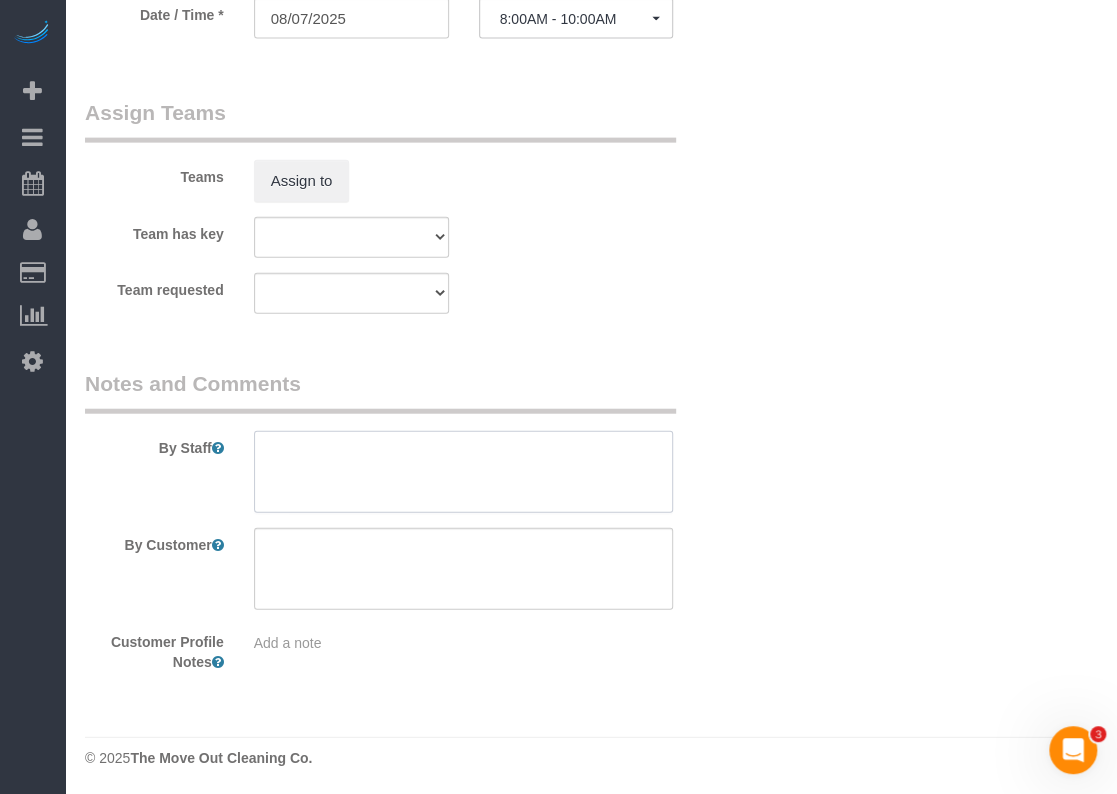 paste on "Lockbox: [CODE]" 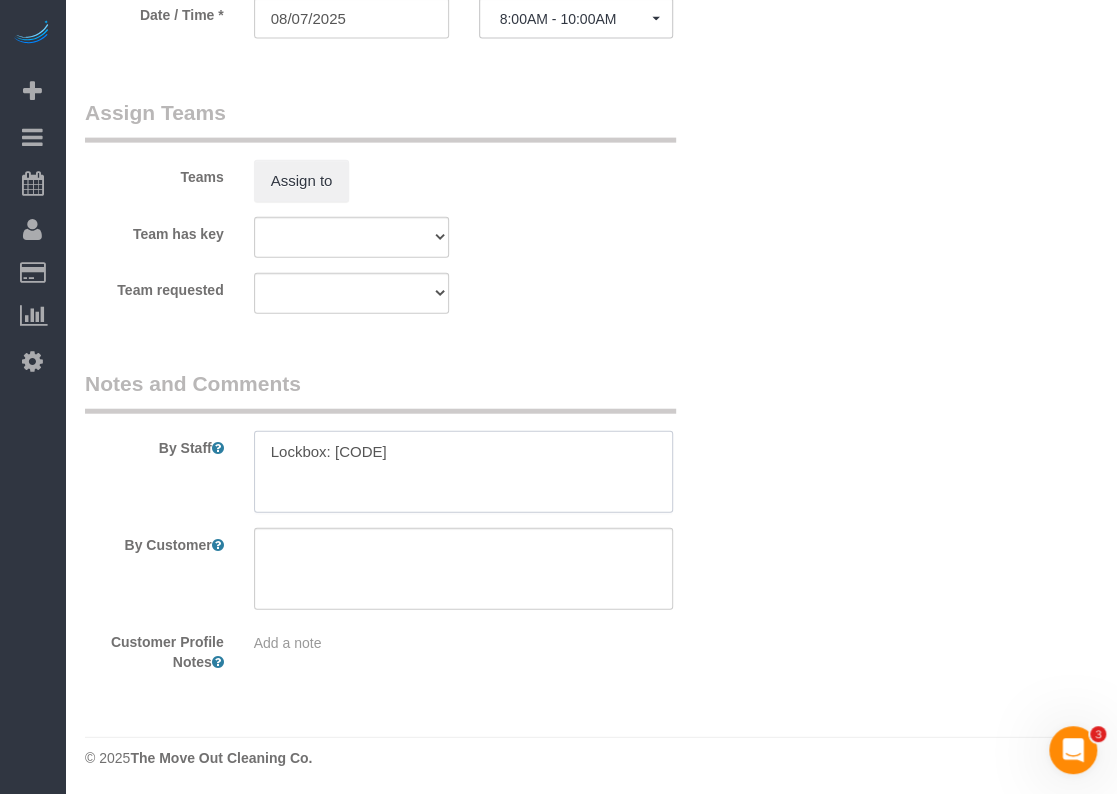 type on "Lockbox: [CODE]" 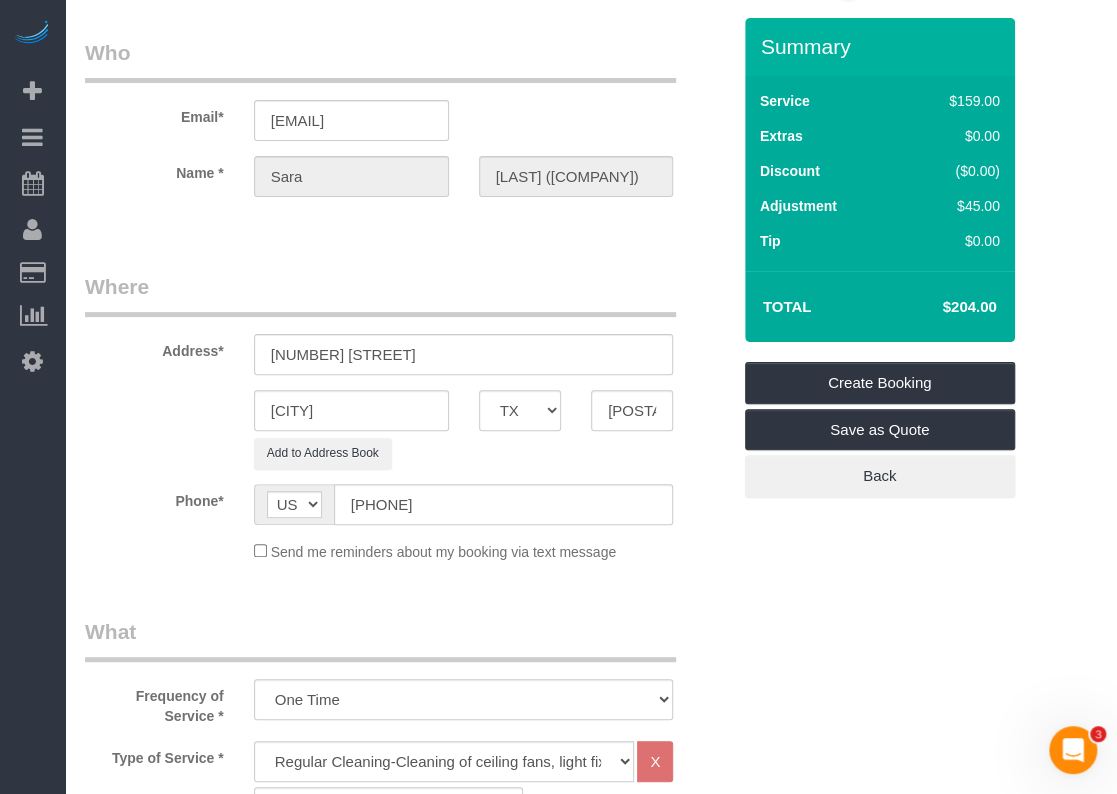 scroll, scrollTop: 0, scrollLeft: 0, axis: both 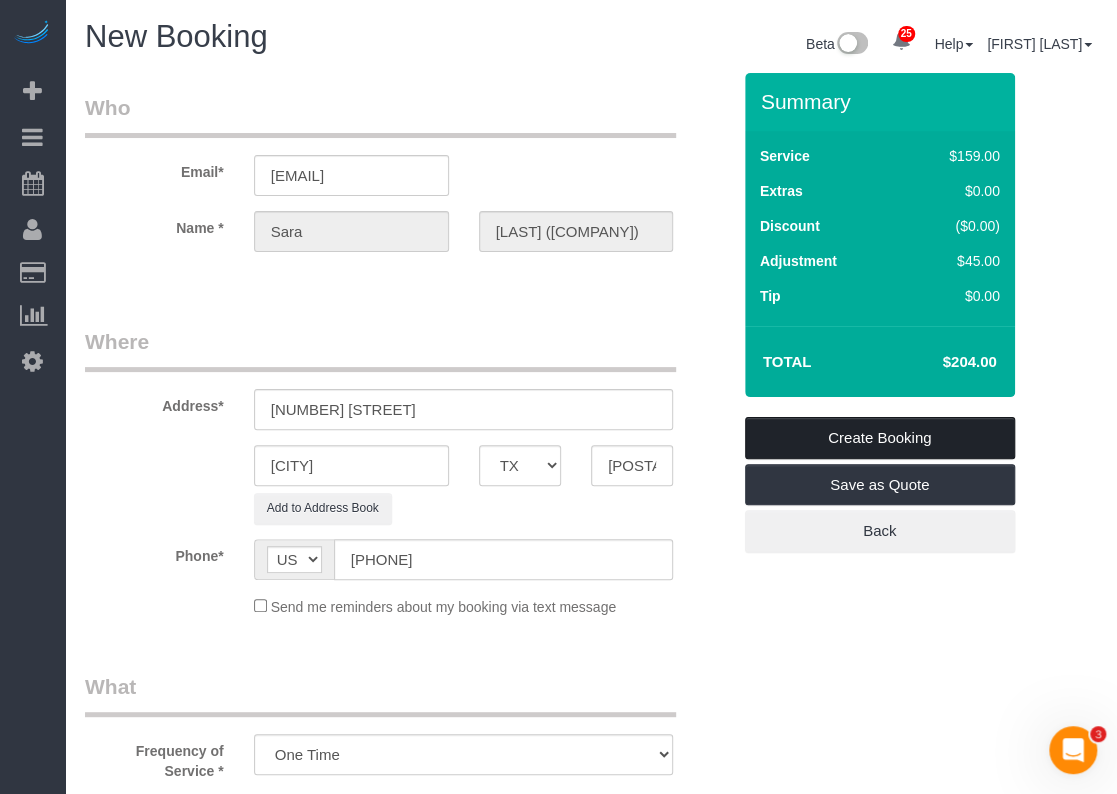 click on "Create Booking" at bounding box center (880, 438) 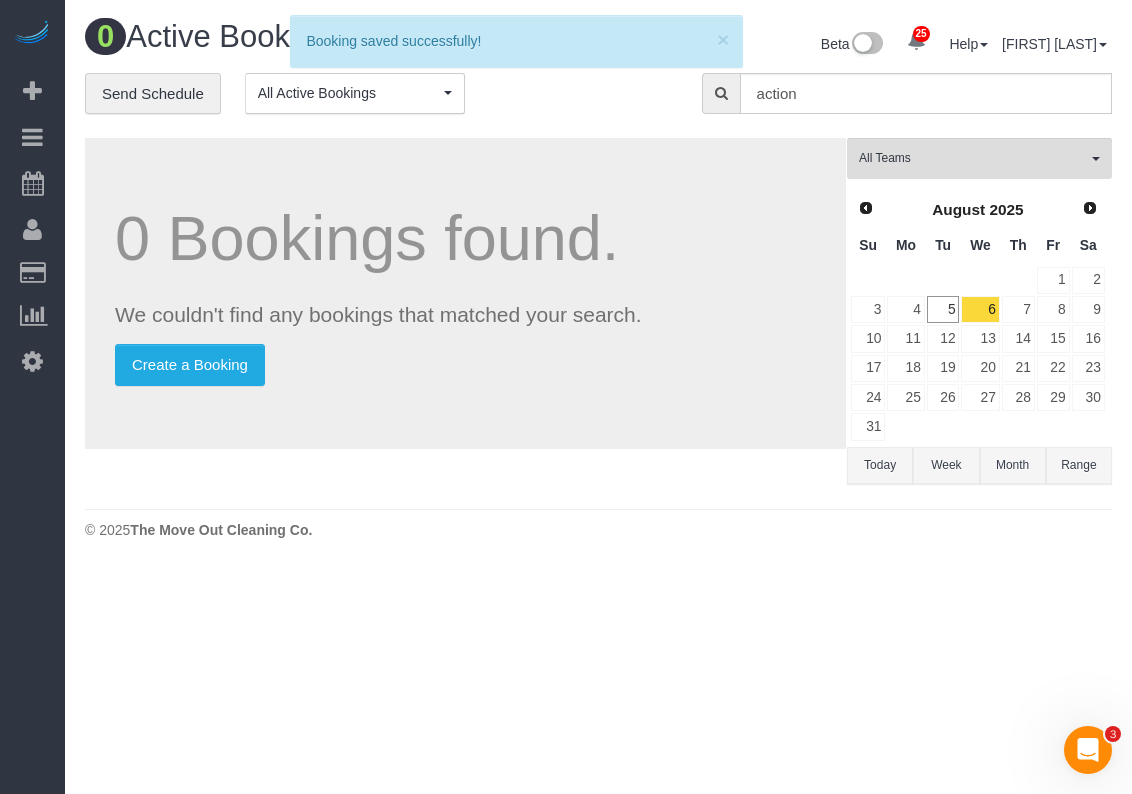 click on "Beta
25
Your Notifications
You have 0 alerts
×
You have 2  to charge for [DATE]
×
You have 1  to charge for [DATE]
×
You have 1  to charge for [DATE]
×
You have 3  to charge for [DATE]
× ×" at bounding box center [863, 46] 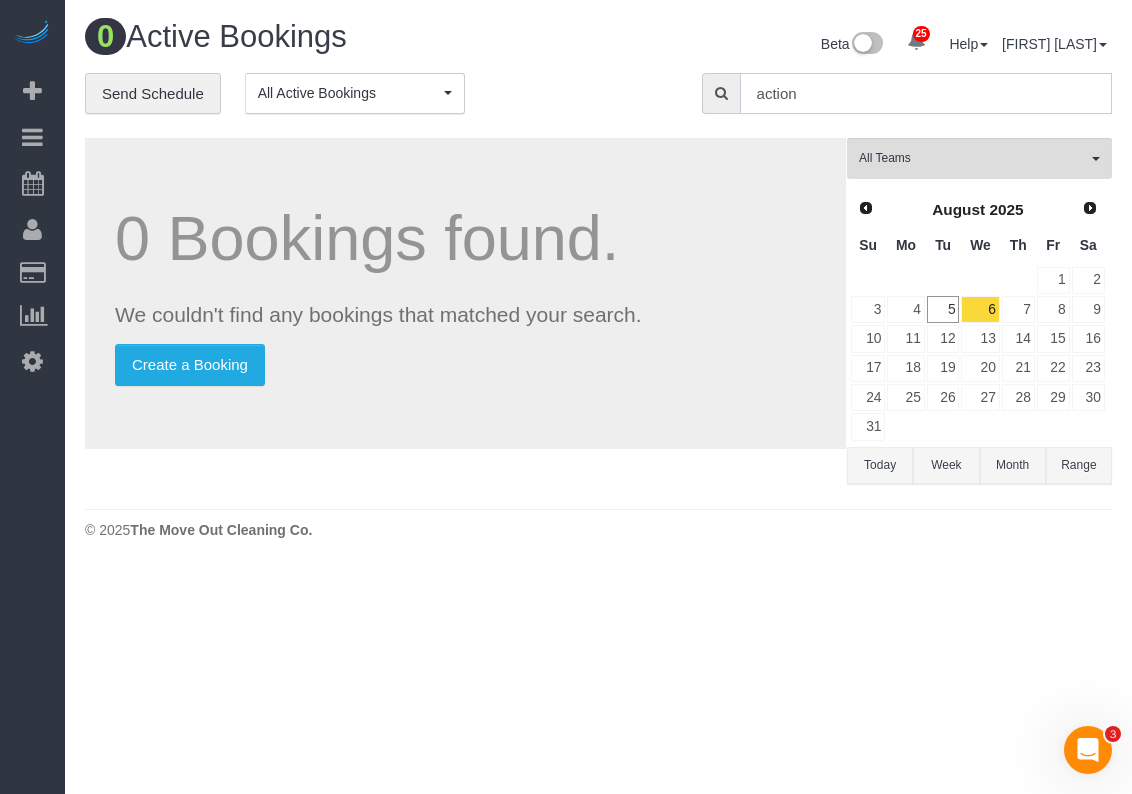click on "action" at bounding box center [926, 93] 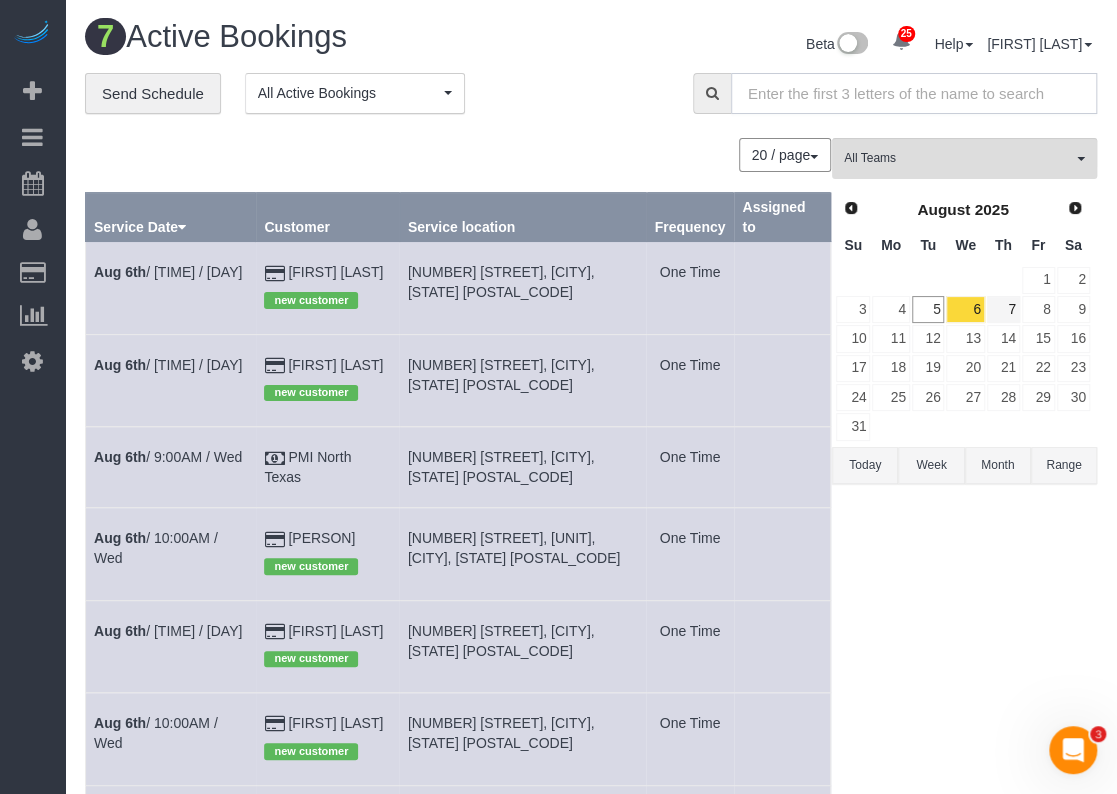 type 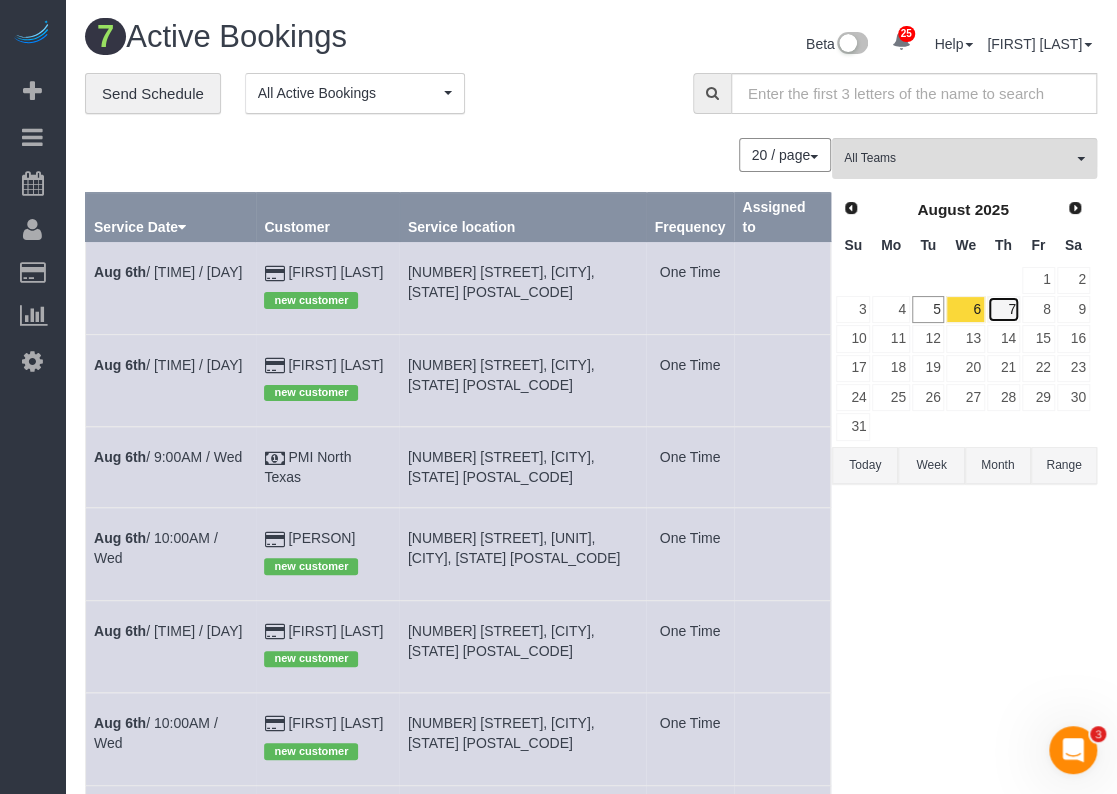 click on "7" at bounding box center (1003, 309) 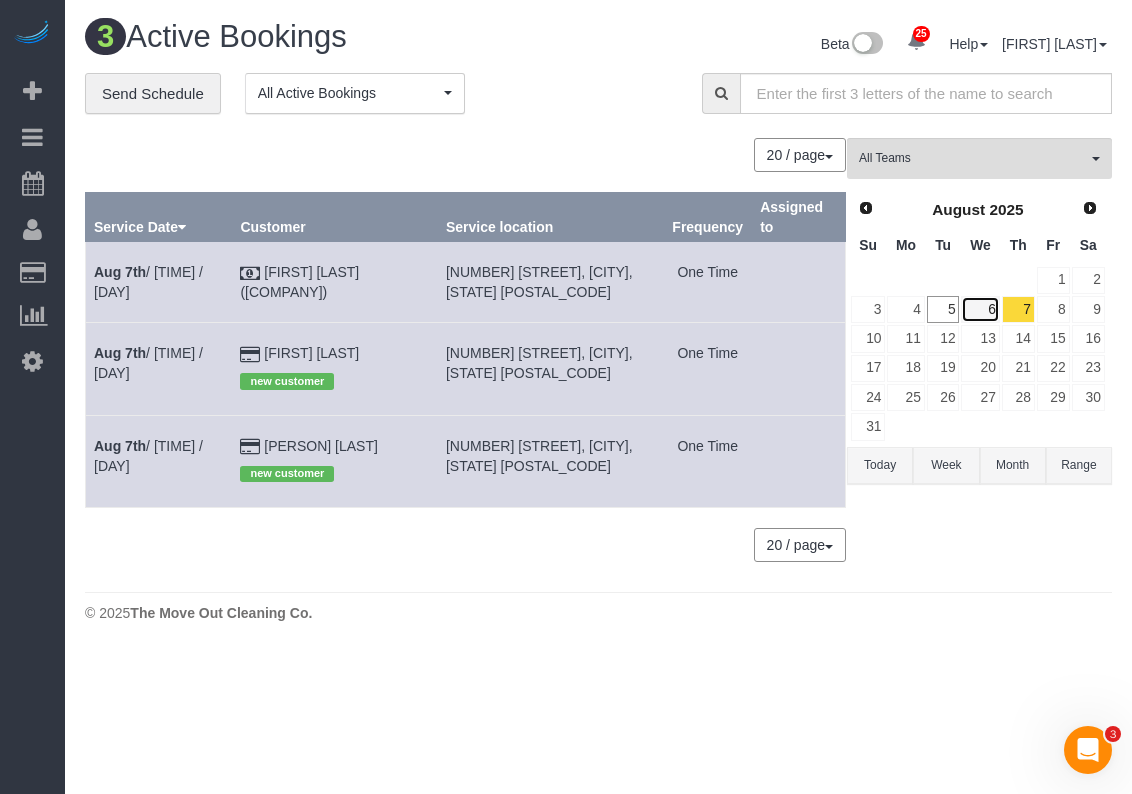 click on "6" at bounding box center [980, 309] 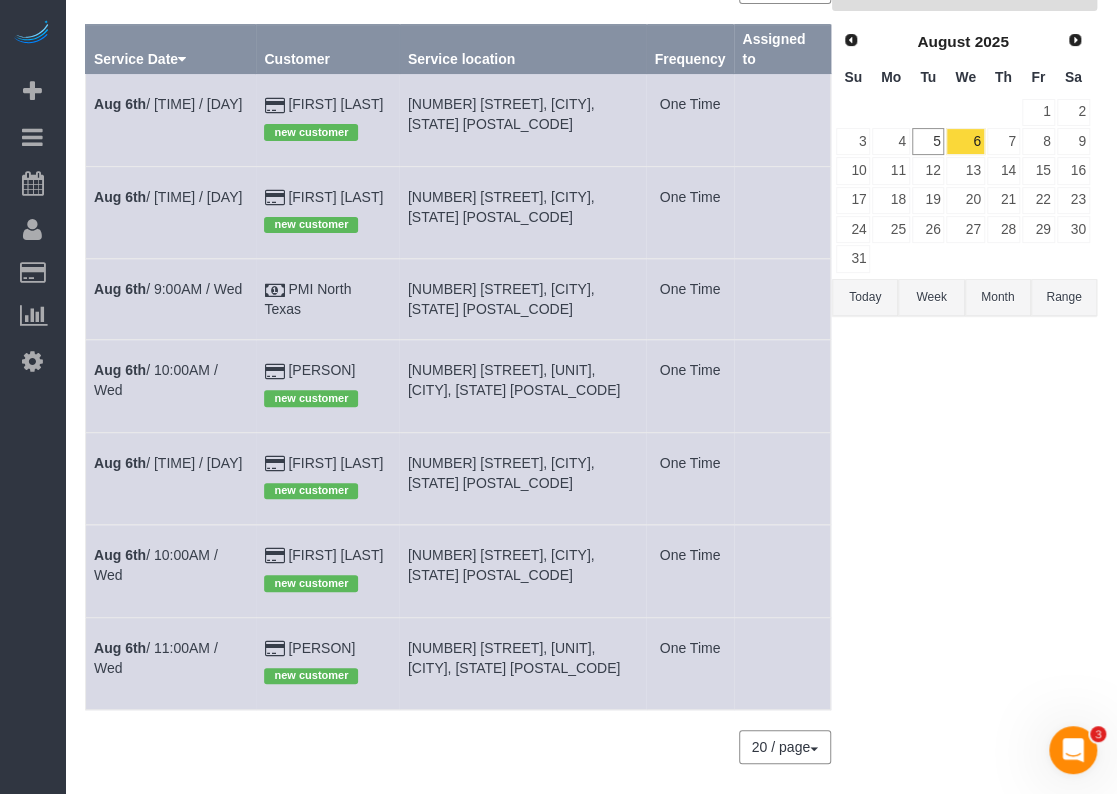 scroll, scrollTop: 200, scrollLeft: 0, axis: vertical 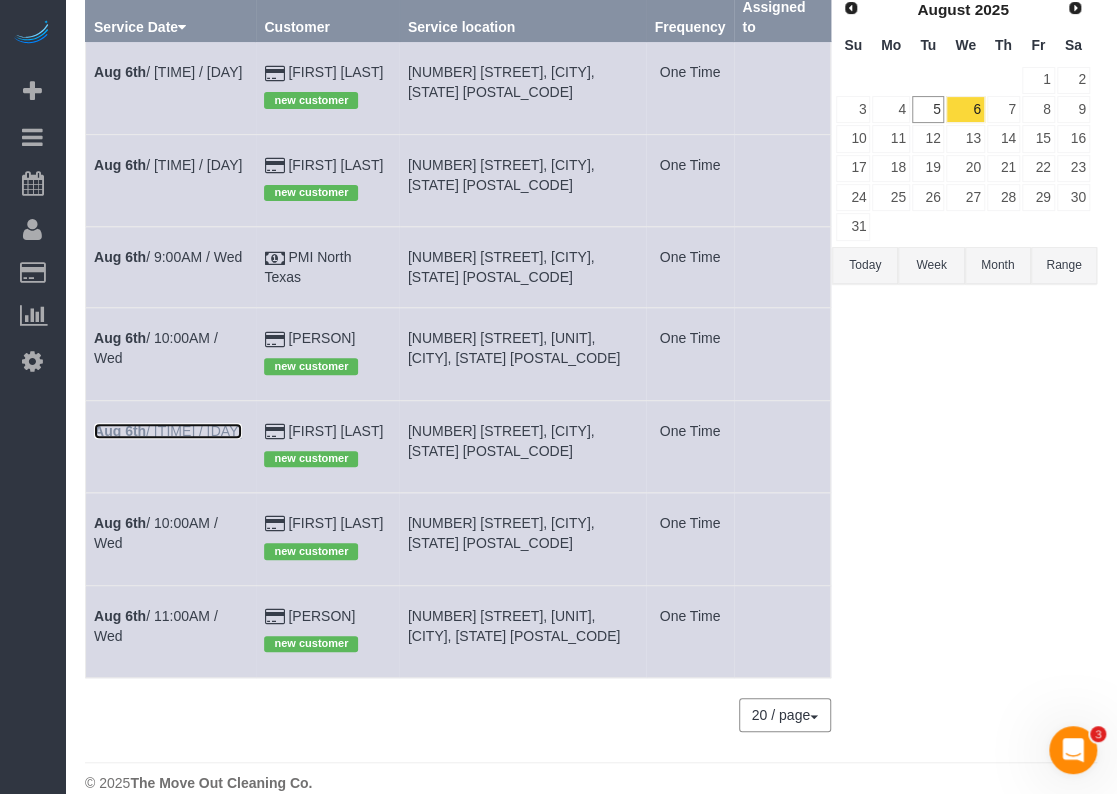 click on "[MONTH] [DAY]
/ [TIME] / [DAY]" at bounding box center [168, 431] 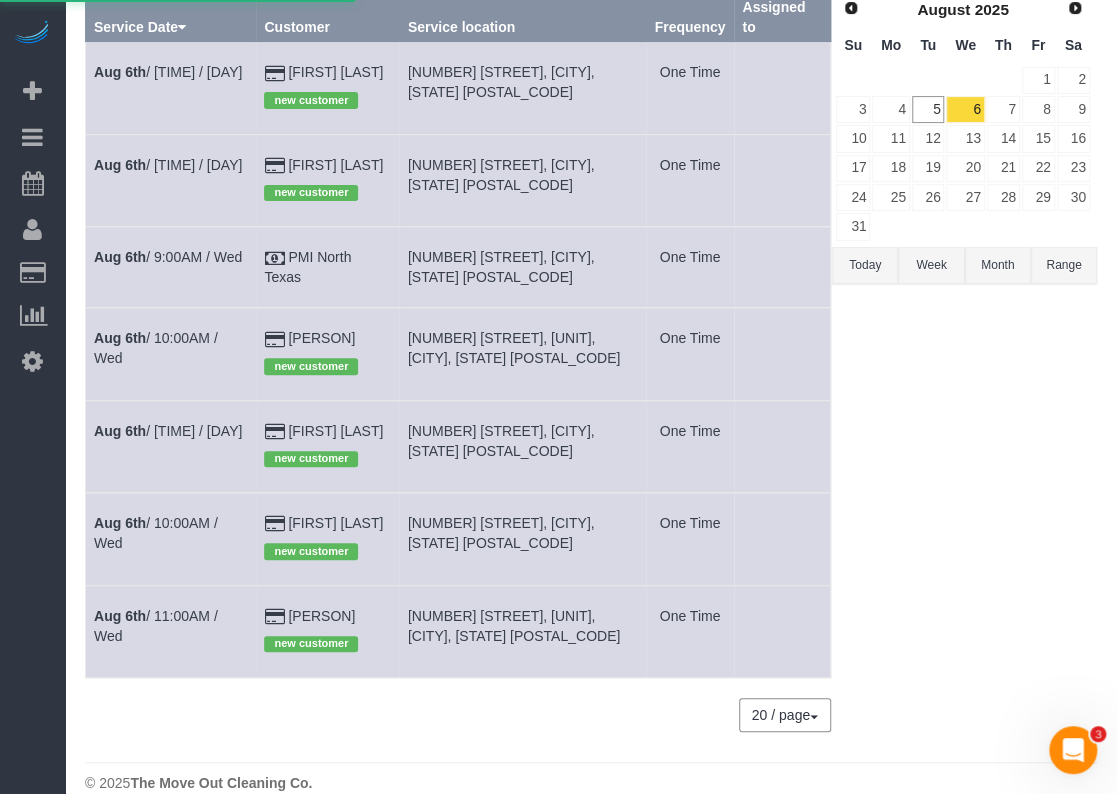 scroll, scrollTop: 0, scrollLeft: 0, axis: both 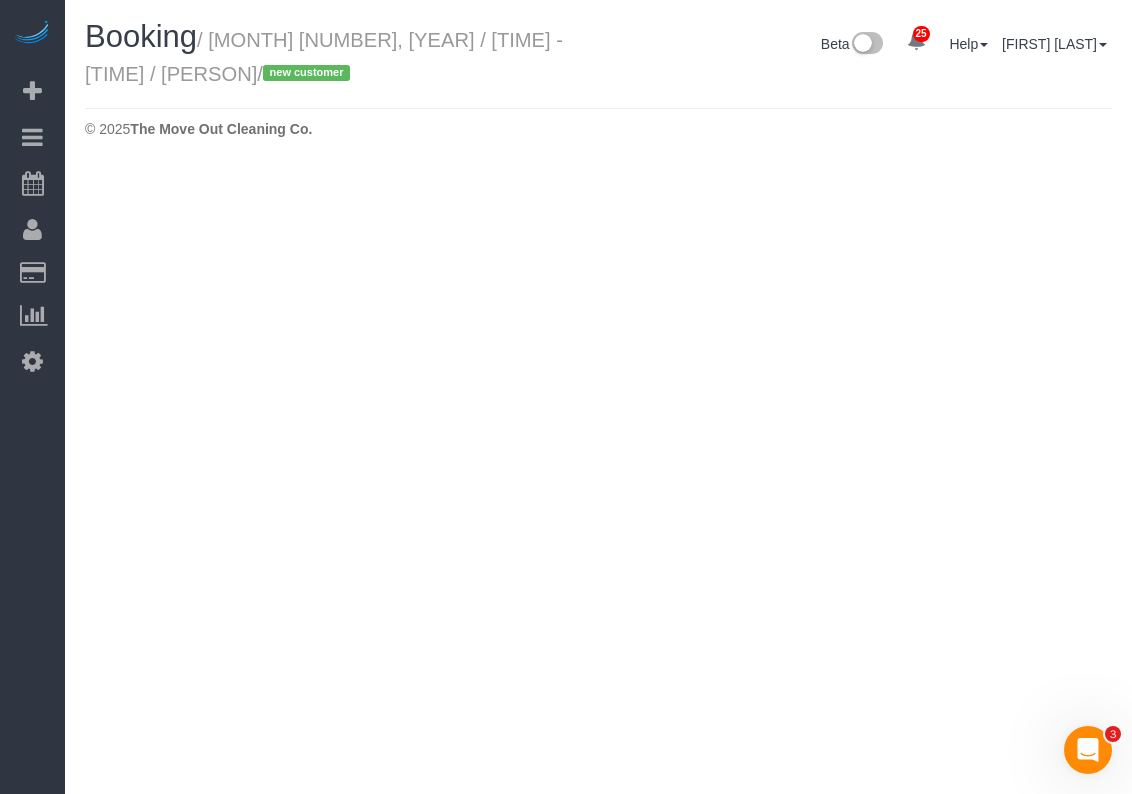 select on "TX" 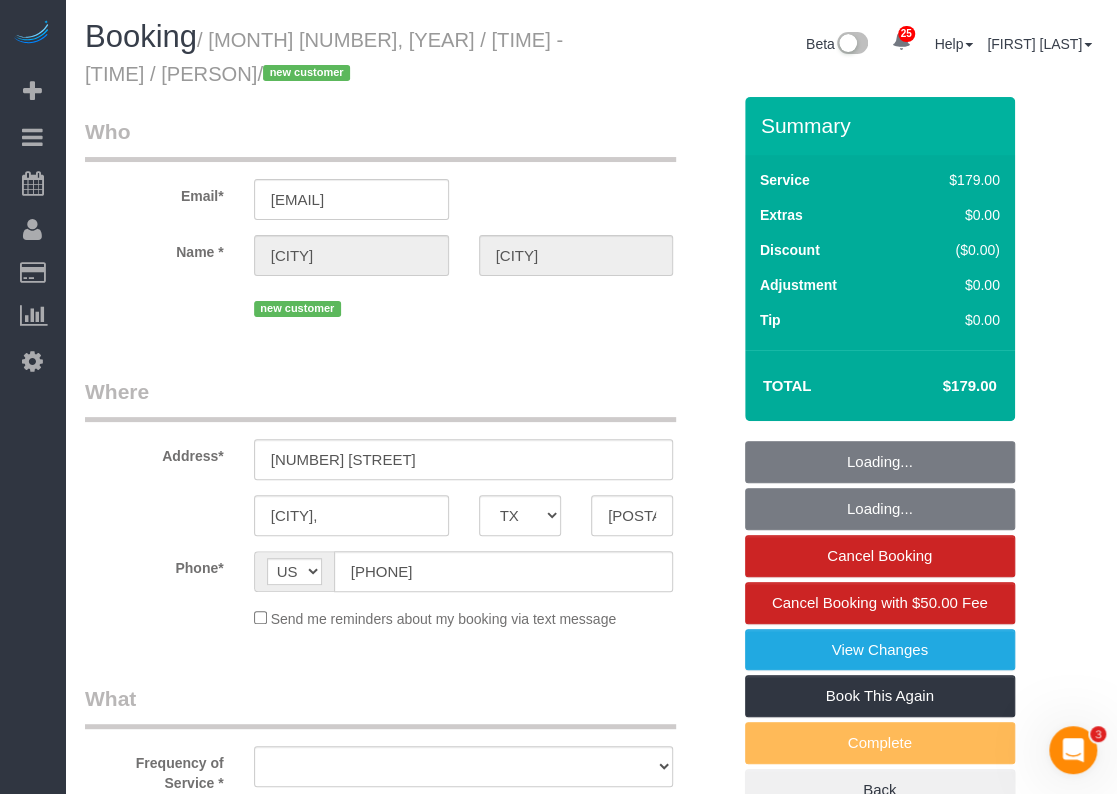 select on "spot329" 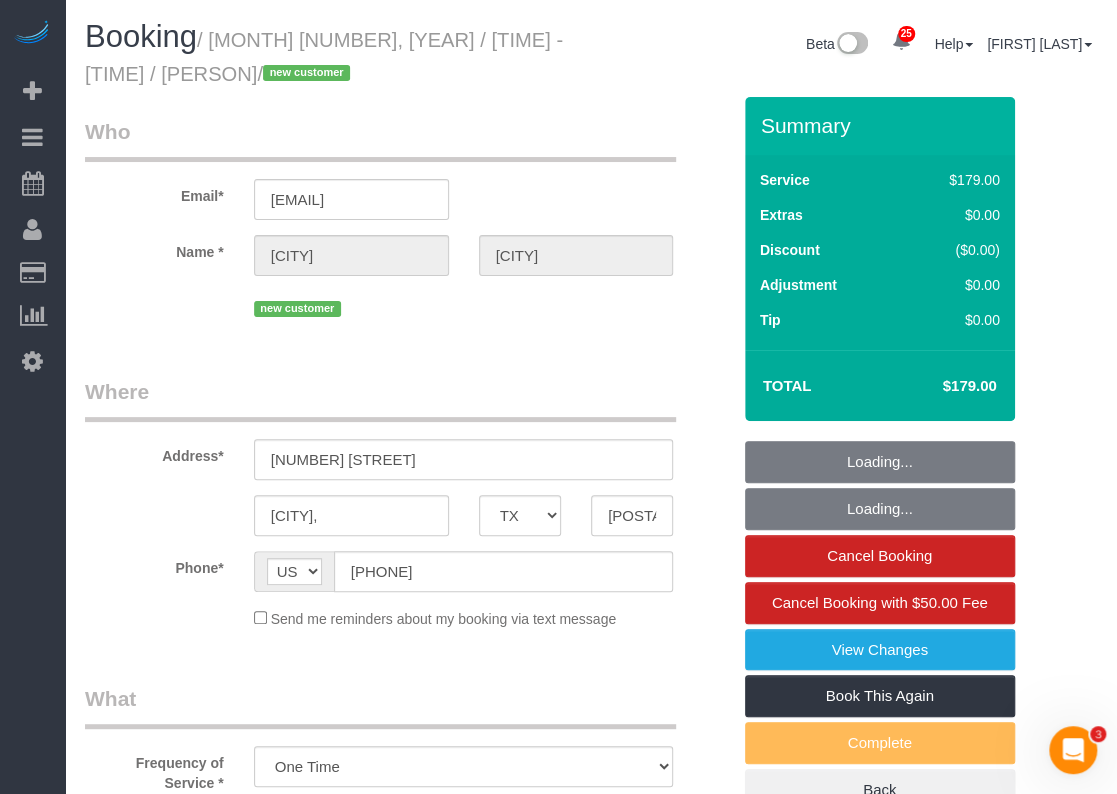 select on "object:14753" 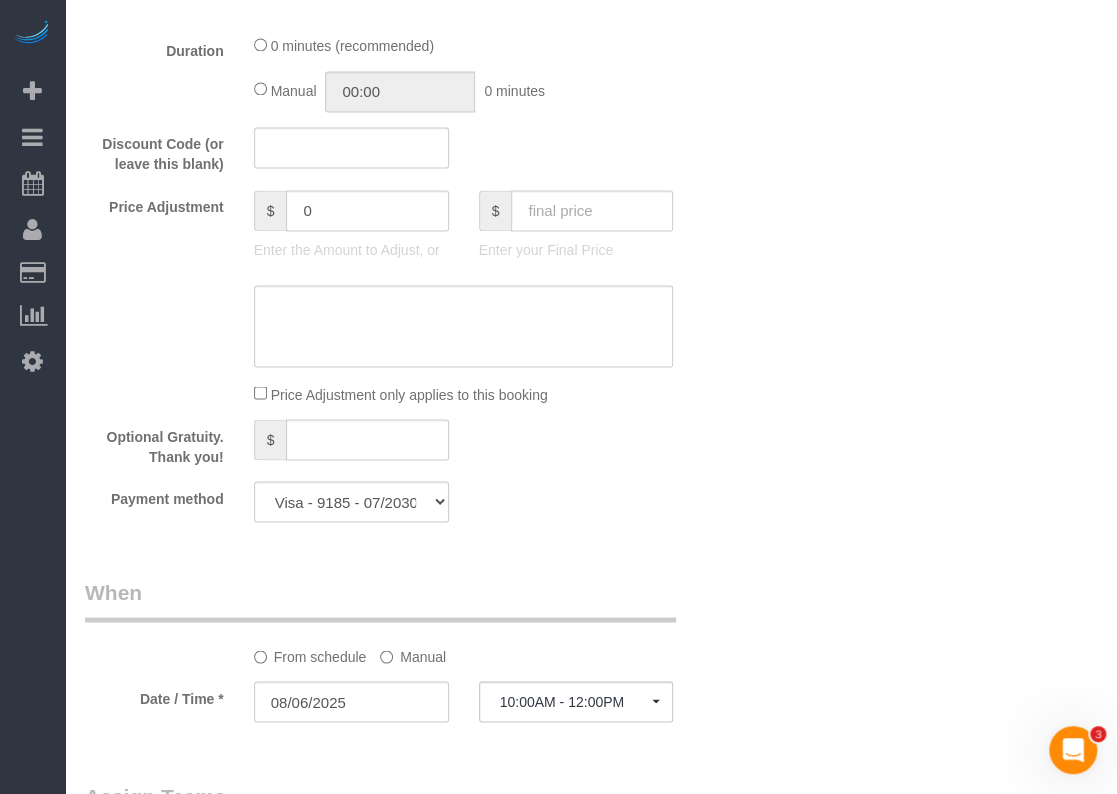 scroll, scrollTop: 1900, scrollLeft: 0, axis: vertical 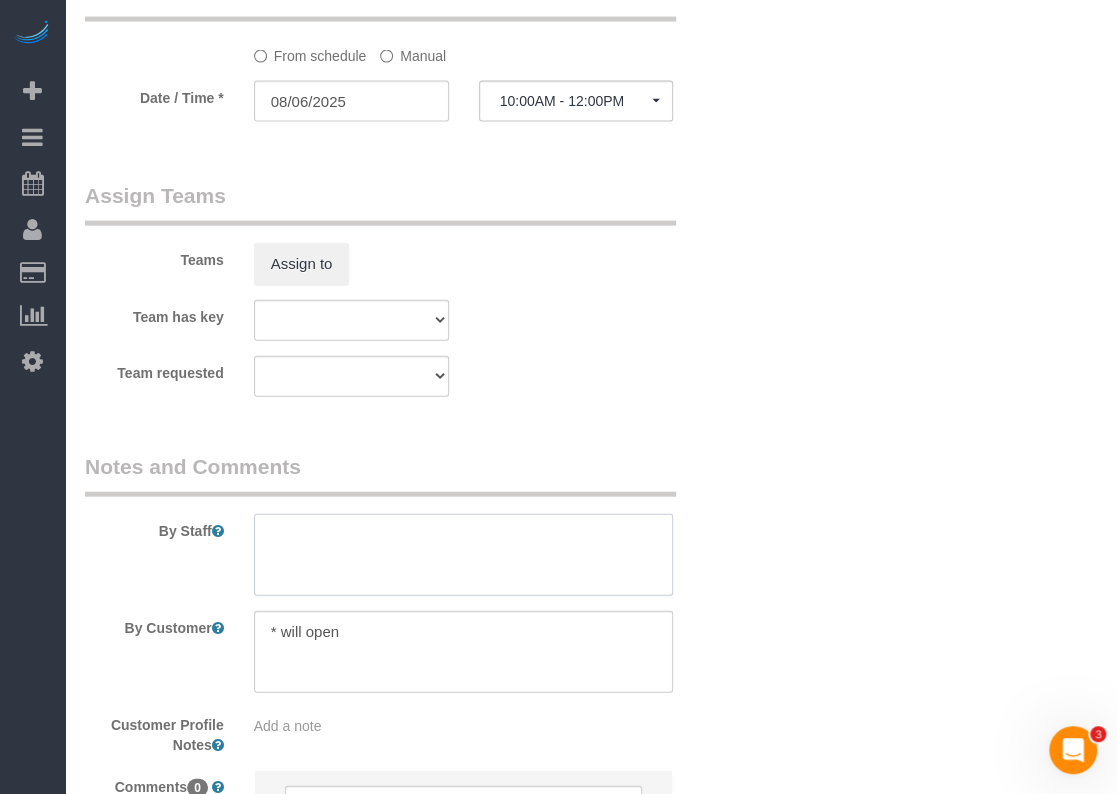 click at bounding box center (464, 555) 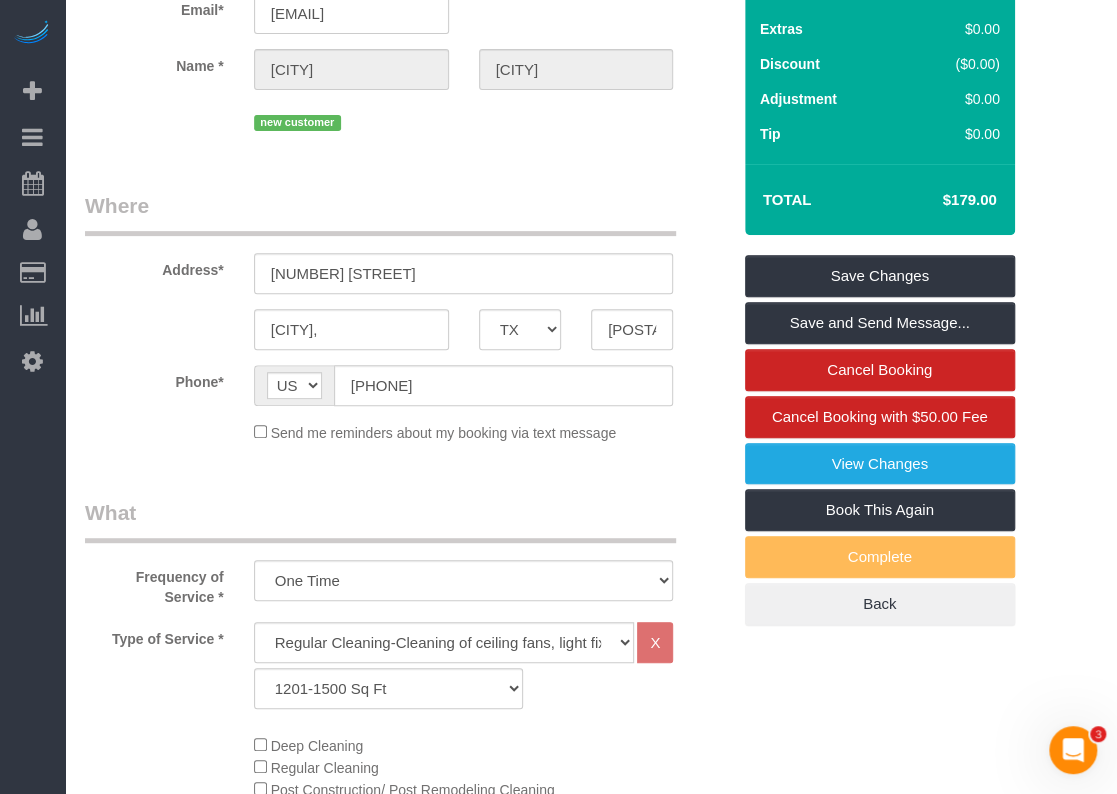 scroll, scrollTop: 100, scrollLeft: 0, axis: vertical 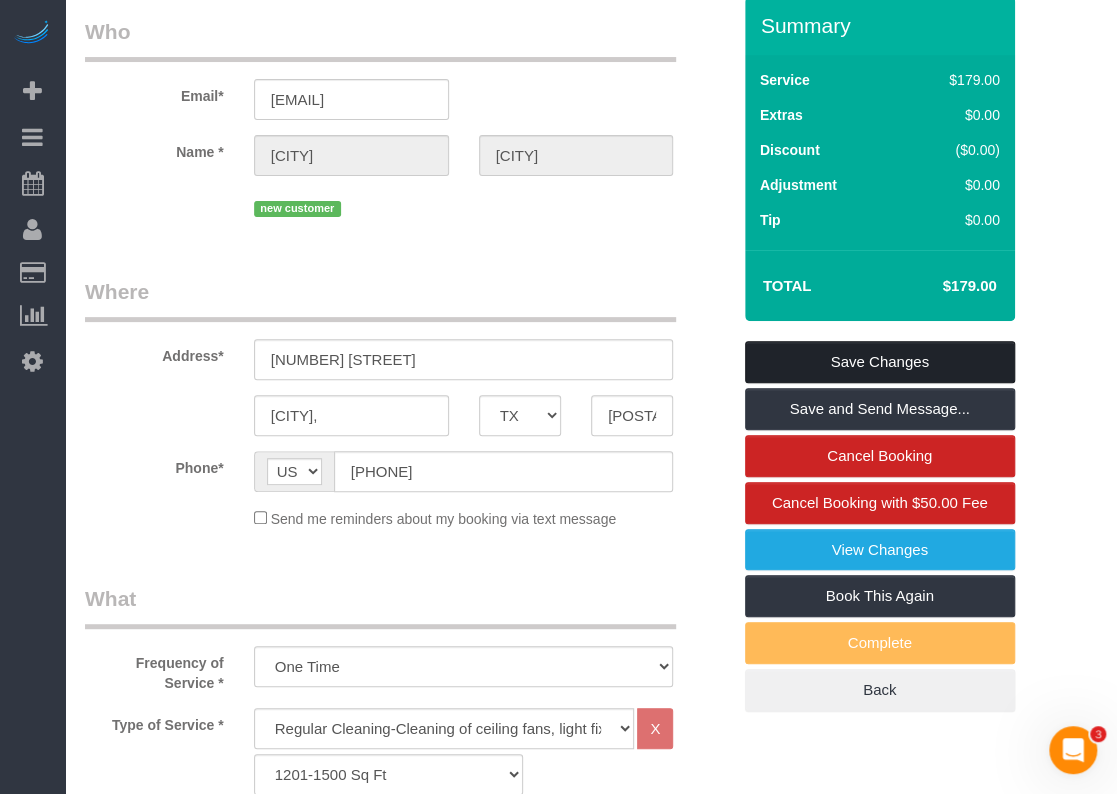 type on "*will open at 9am" 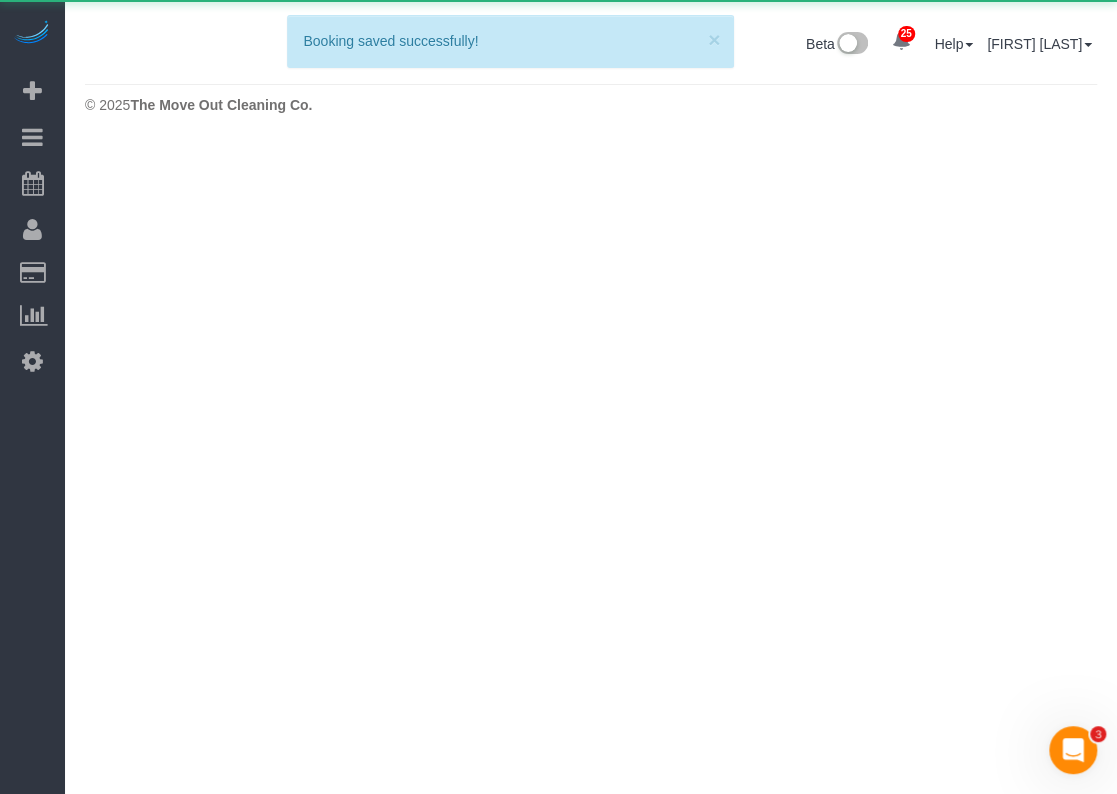scroll, scrollTop: 0, scrollLeft: 0, axis: both 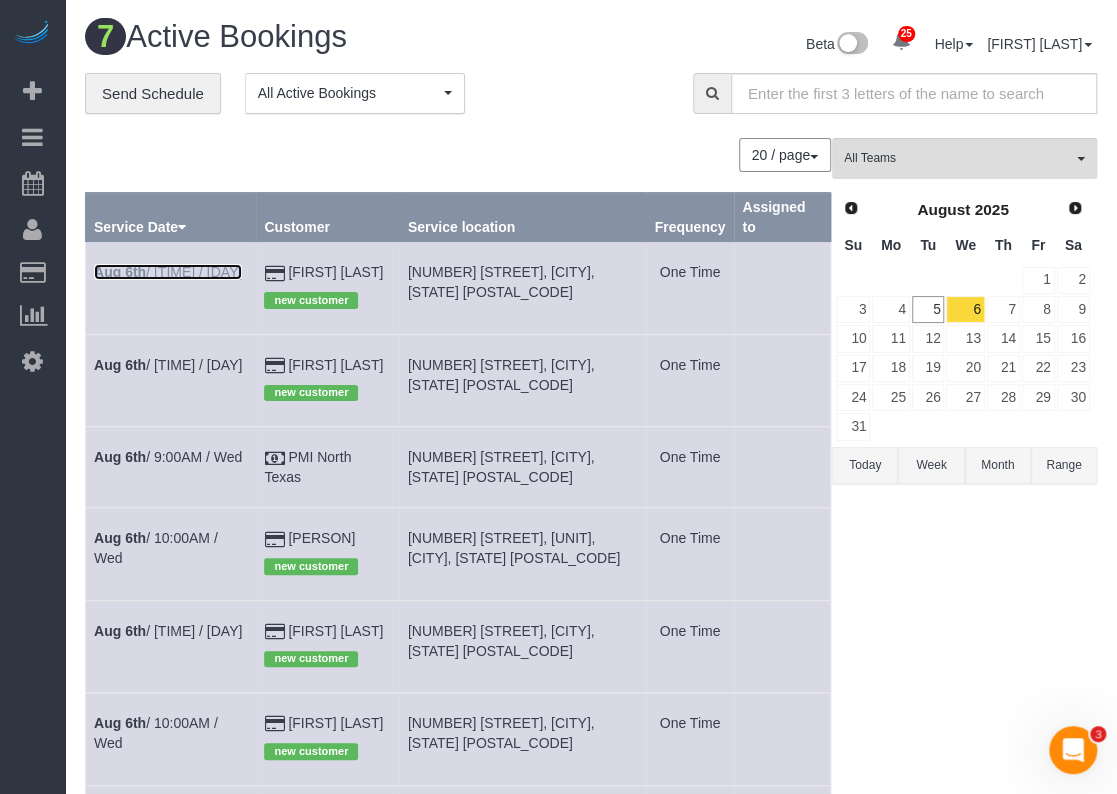 click on "[MONTH] [DAY]
/ [TIME] / [DAY]" at bounding box center (168, 272) 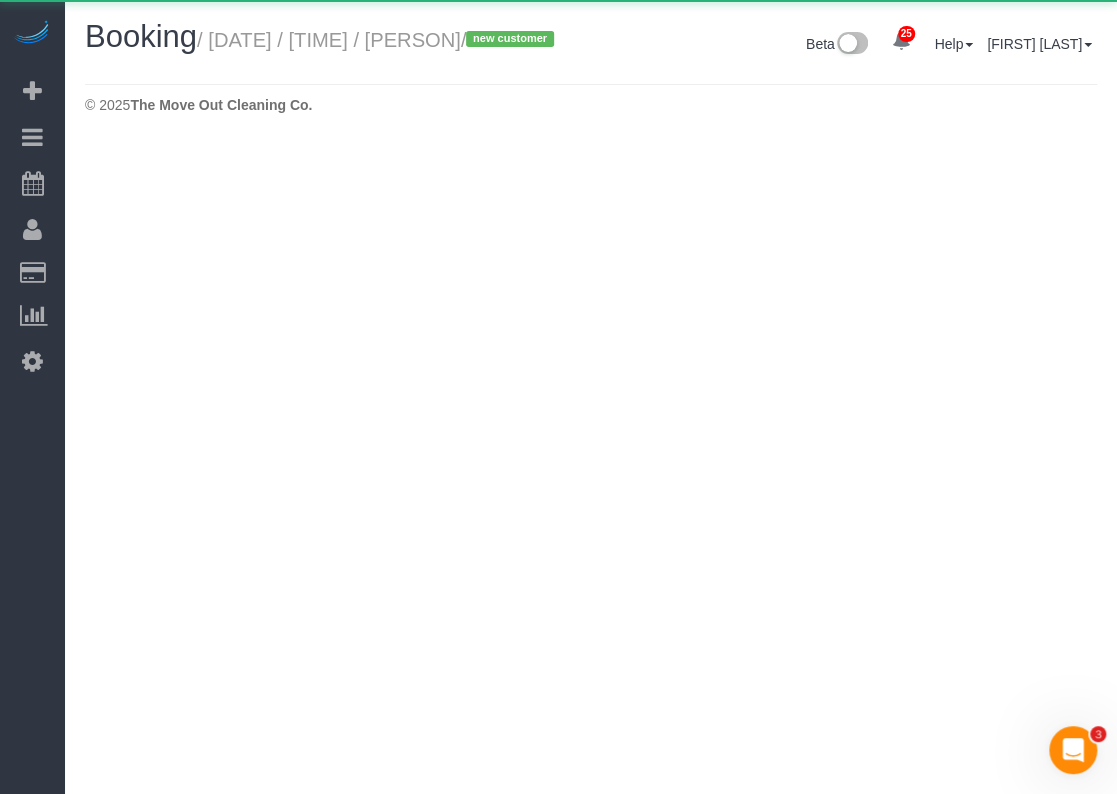 select on "TX" 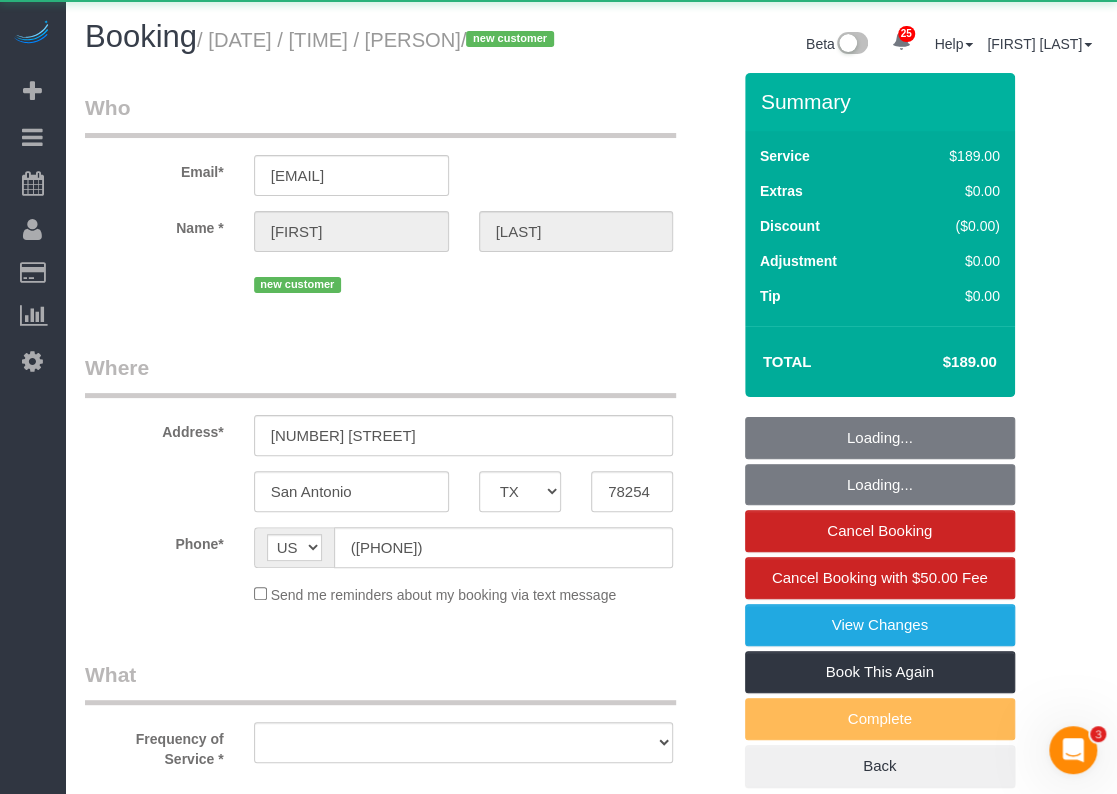 select on "object:15336" 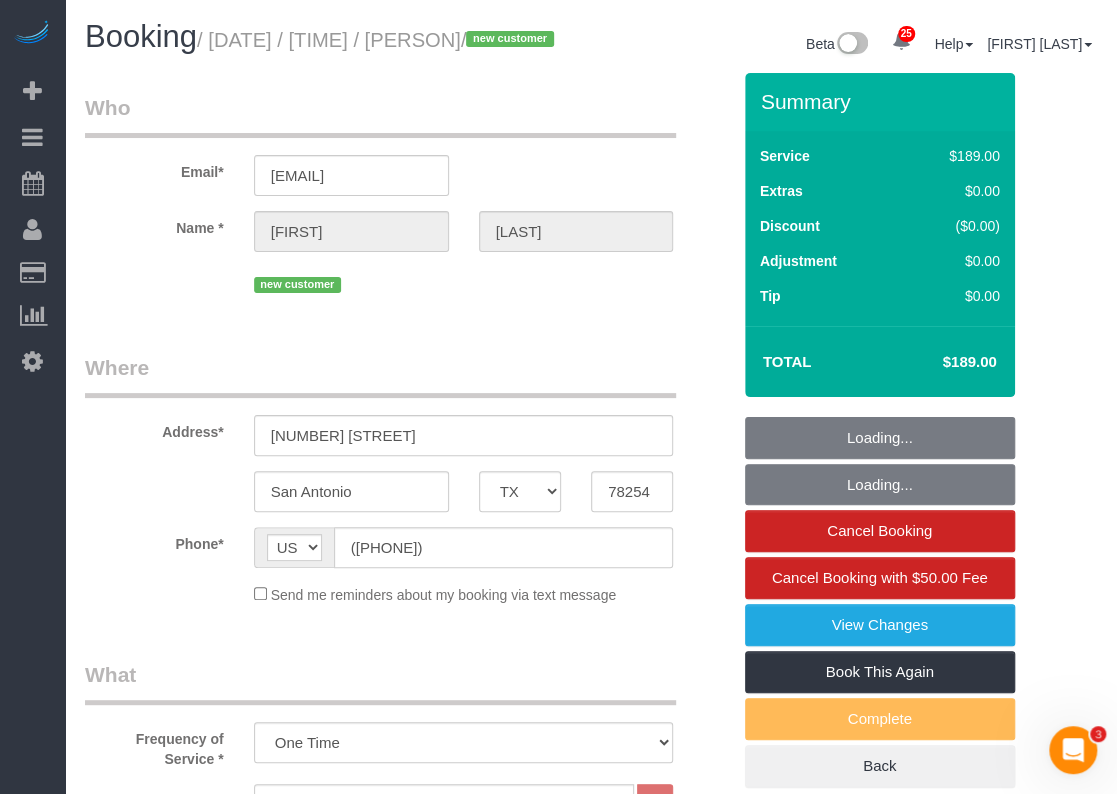 select on "spot[NUMBER]" 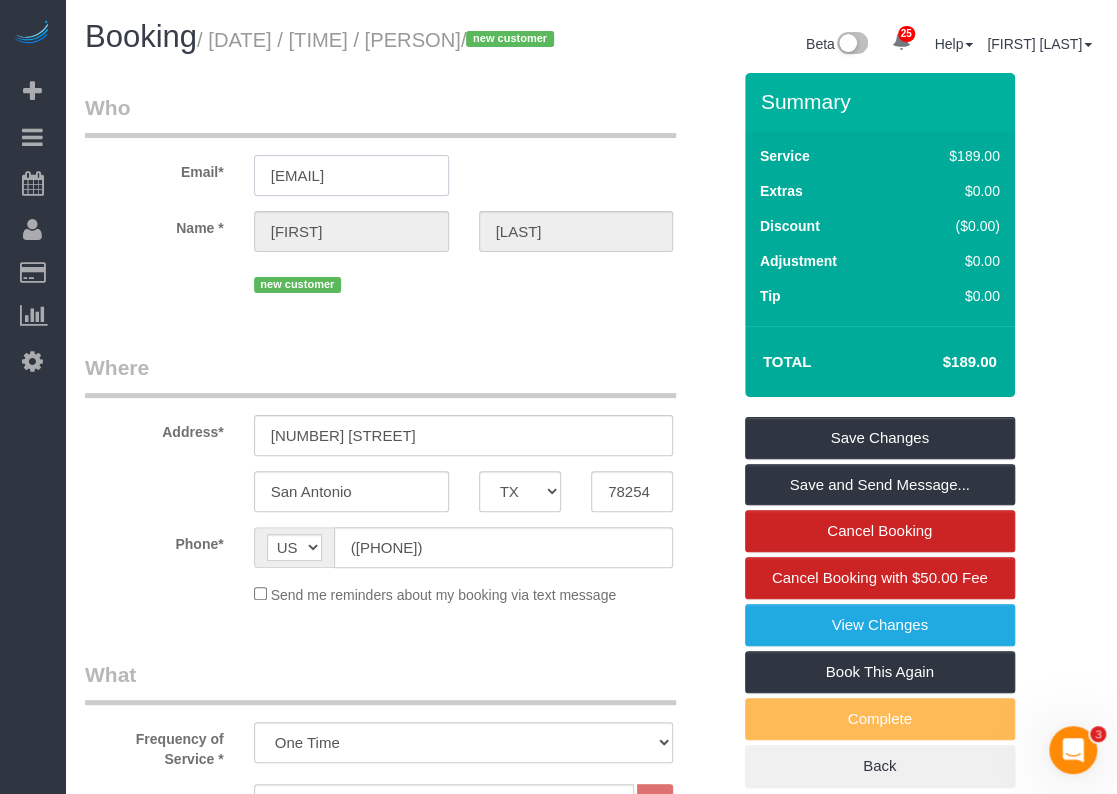 click on "[EMAIL]" at bounding box center [351, 175] 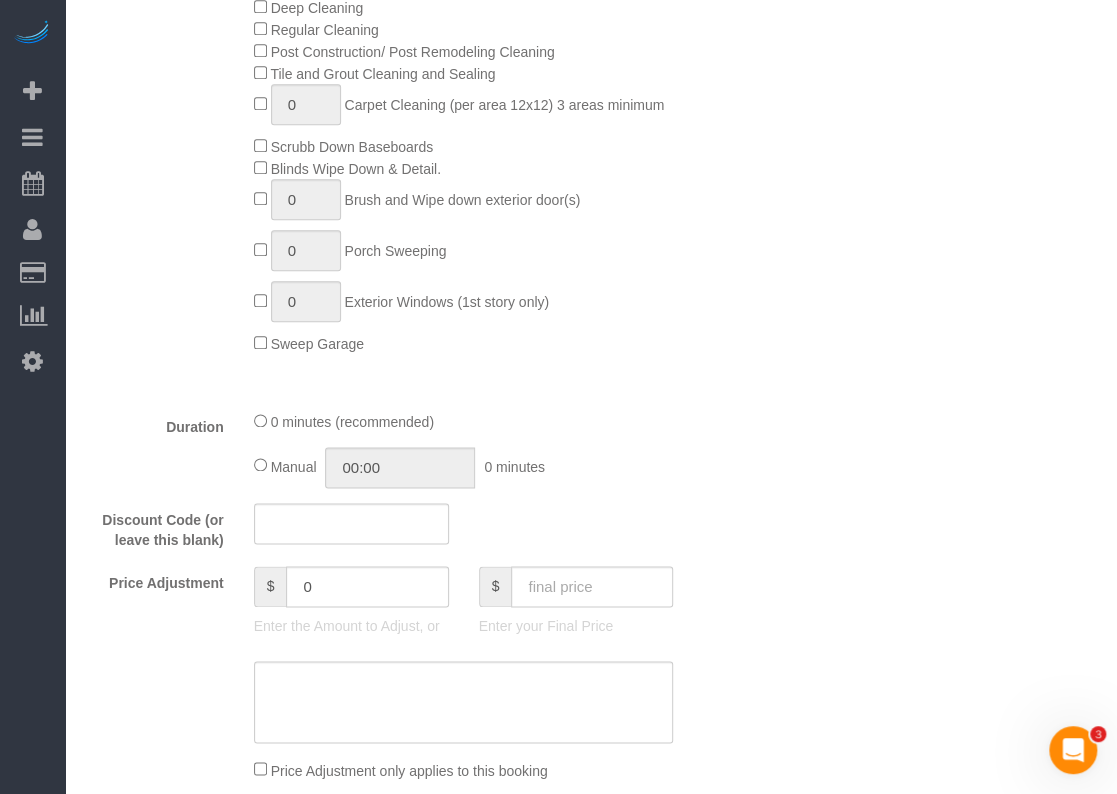 scroll, scrollTop: 1500, scrollLeft: 0, axis: vertical 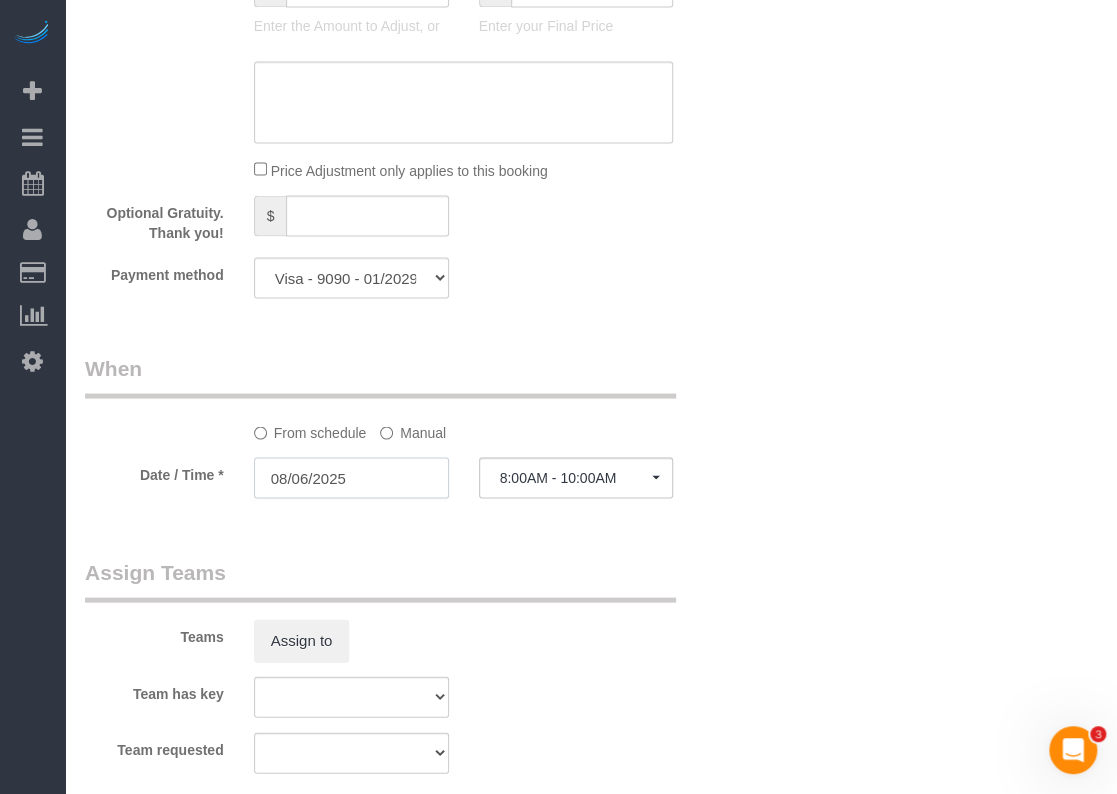 click on "08/06/2025" at bounding box center (351, 477) 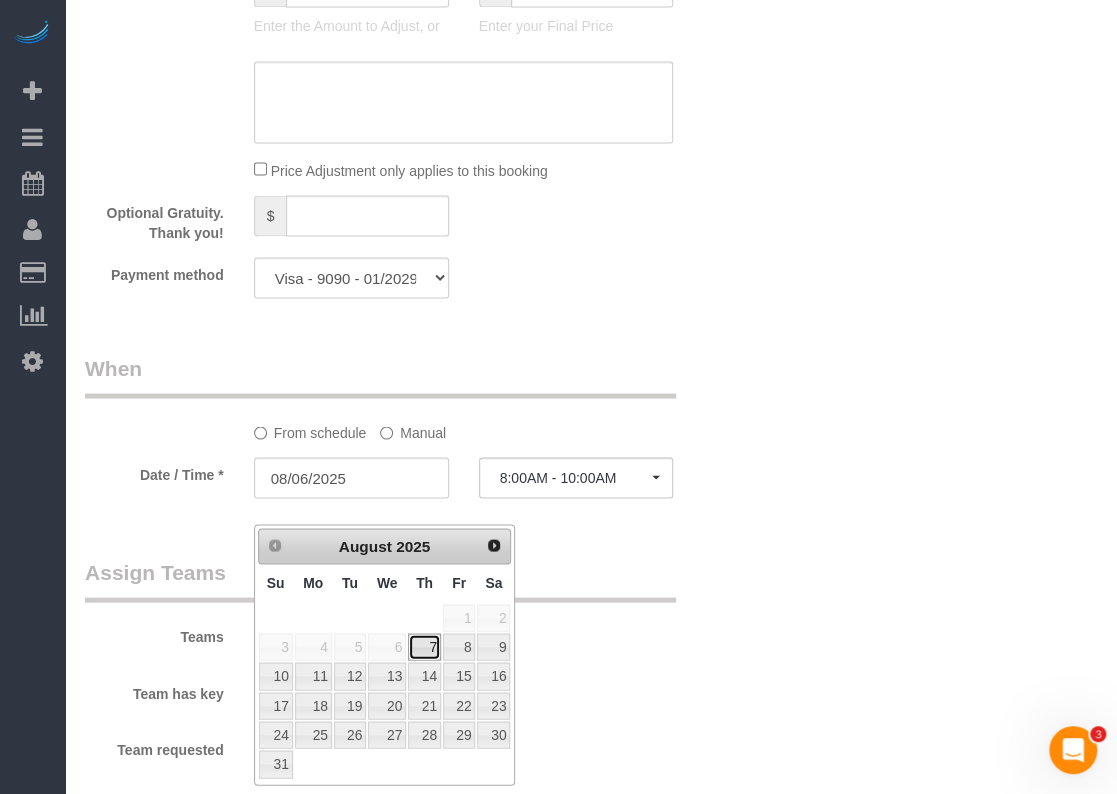 click on "7" at bounding box center (424, 646) 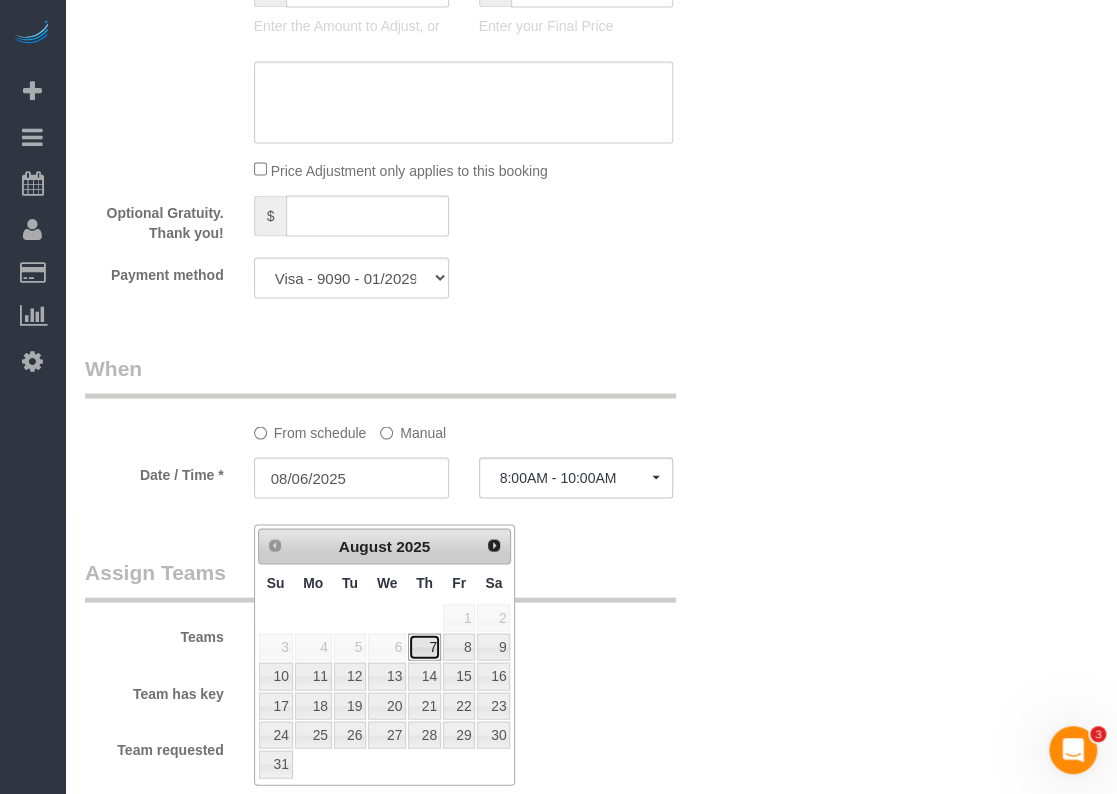type on "08/07/2025" 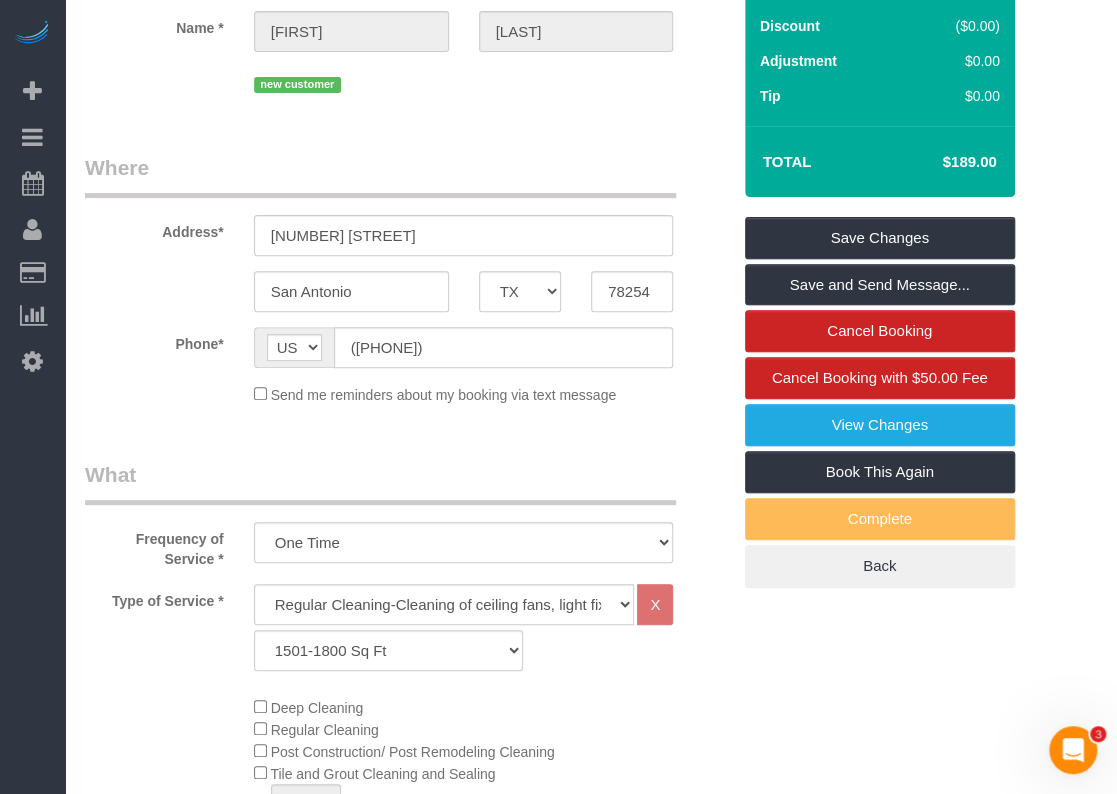 scroll, scrollTop: 0, scrollLeft: 0, axis: both 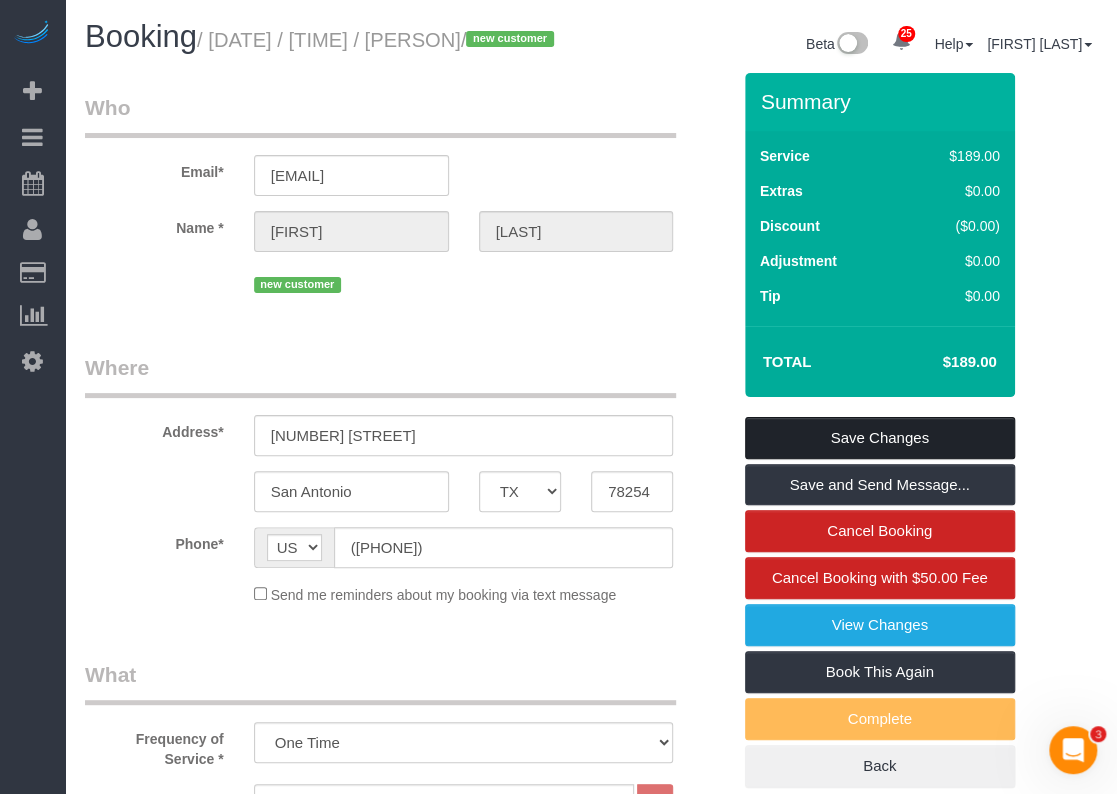 click on "Save Changes" at bounding box center (880, 438) 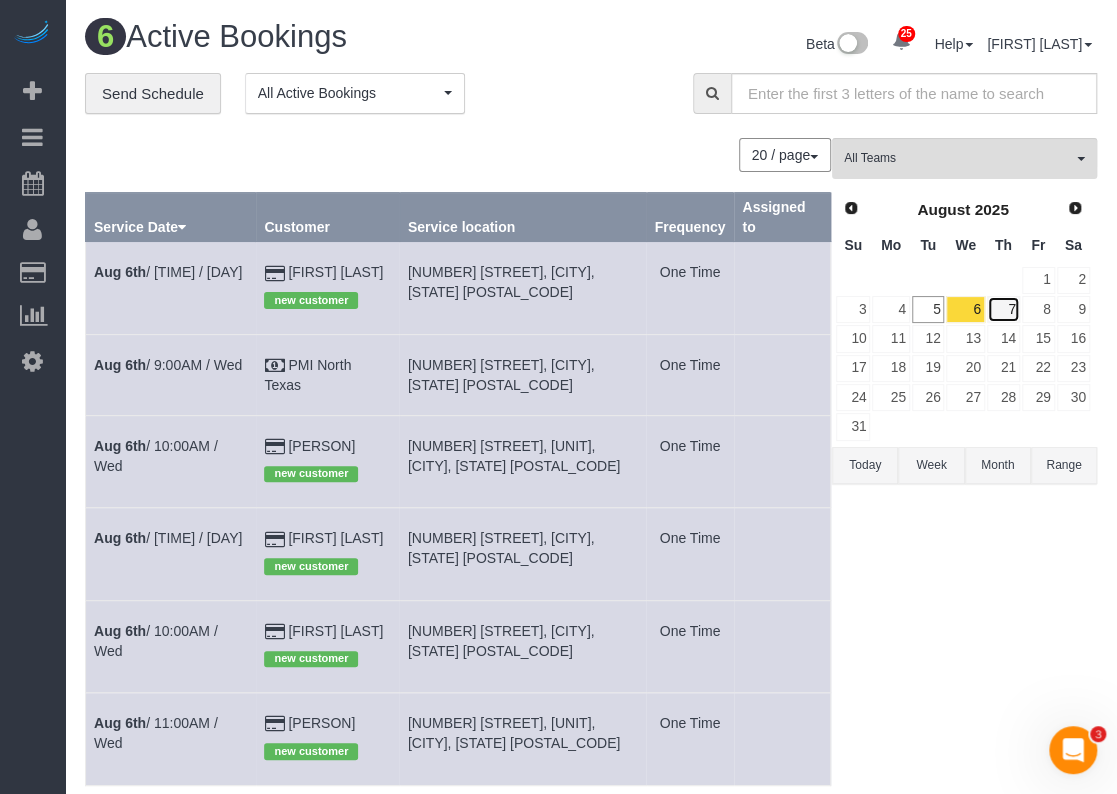 click on "7" at bounding box center (1003, 309) 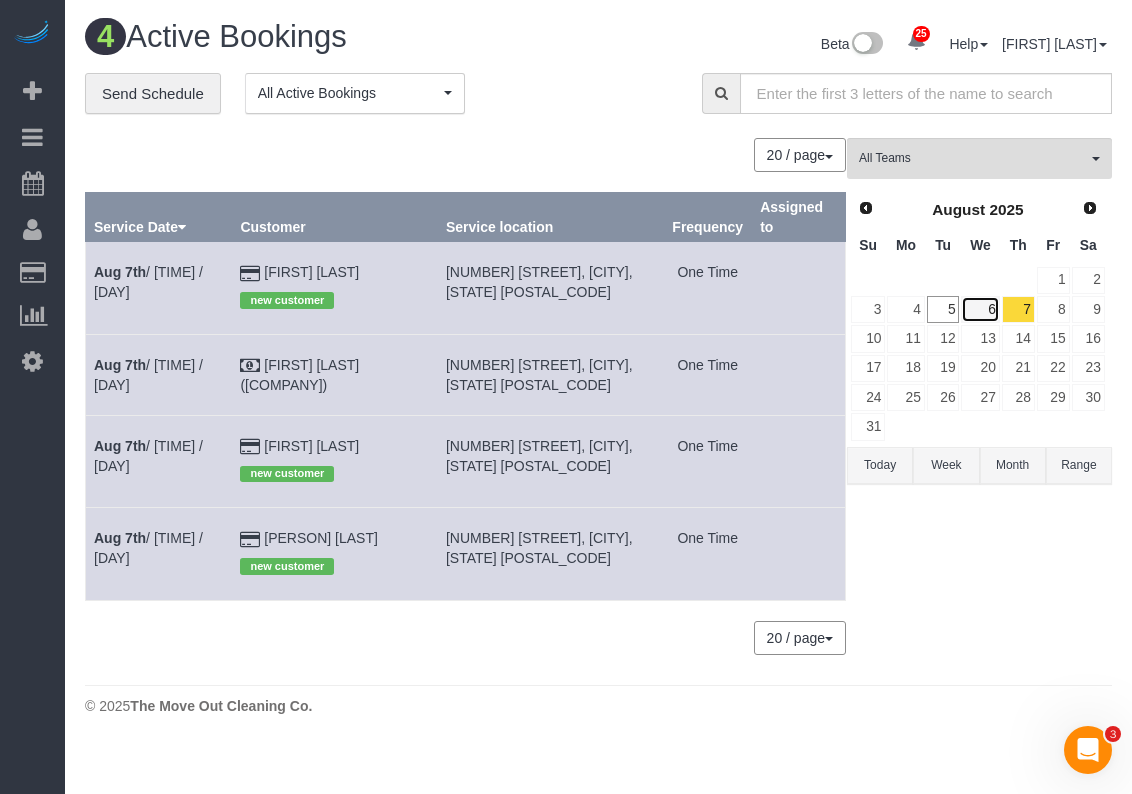 click on "6" at bounding box center (980, 309) 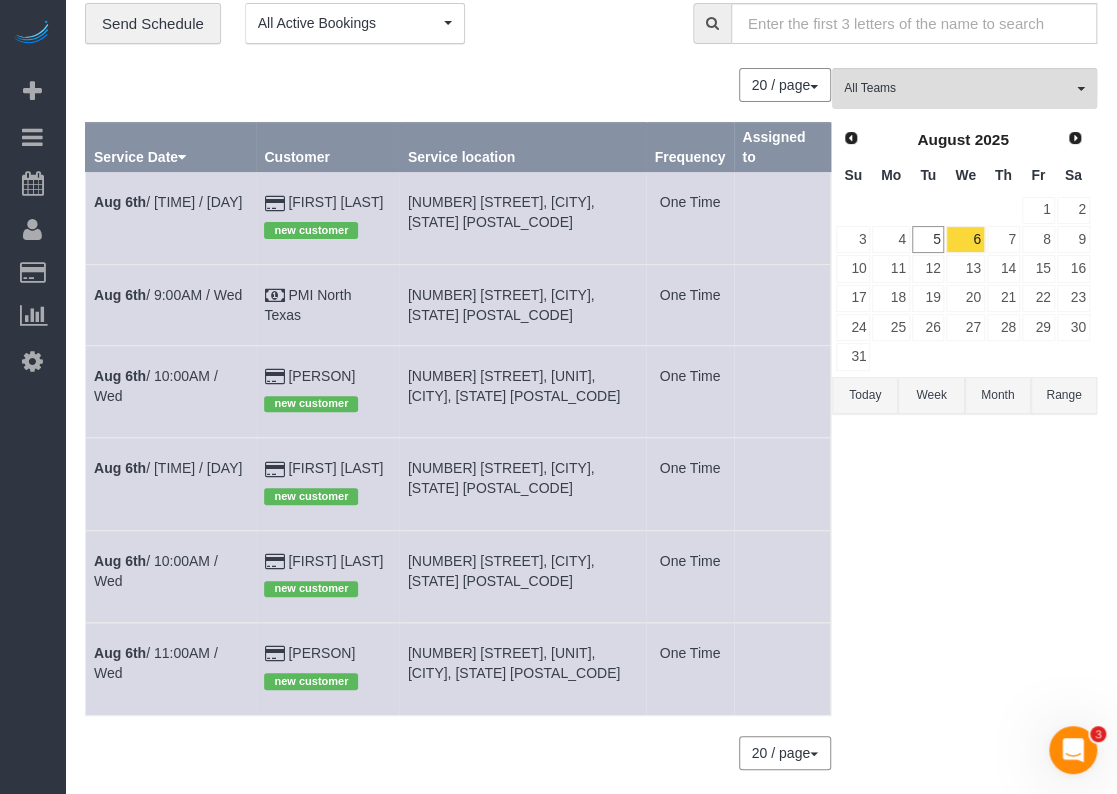 scroll, scrollTop: 0, scrollLeft: 0, axis: both 